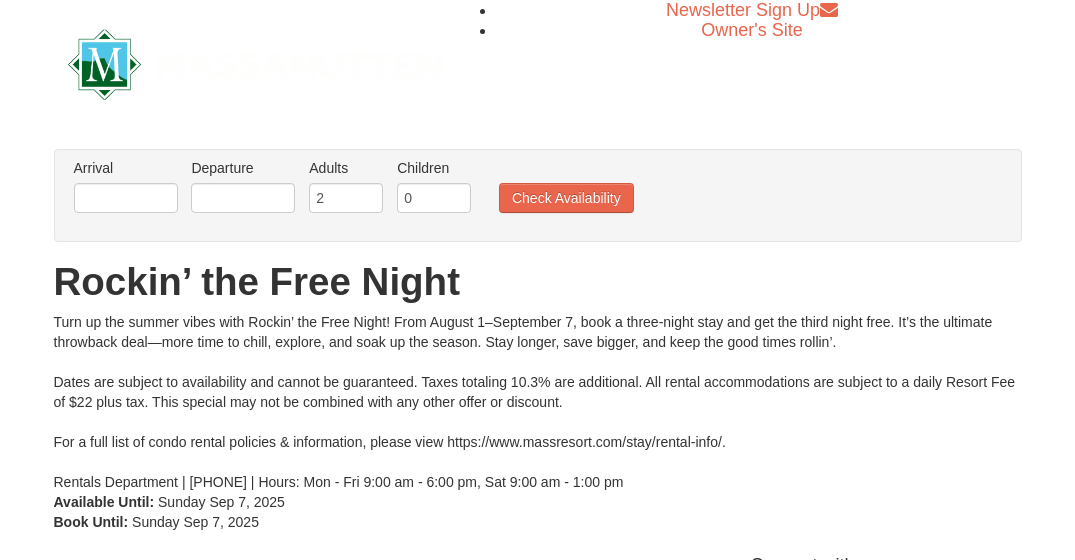 scroll, scrollTop: 0, scrollLeft: 0, axis: both 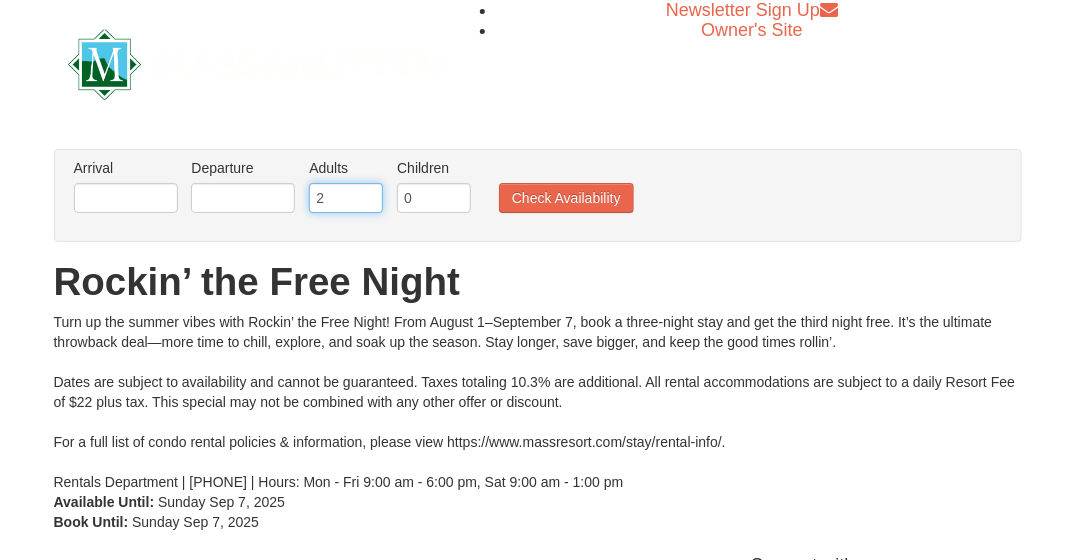 click on "2" at bounding box center [346, 198] 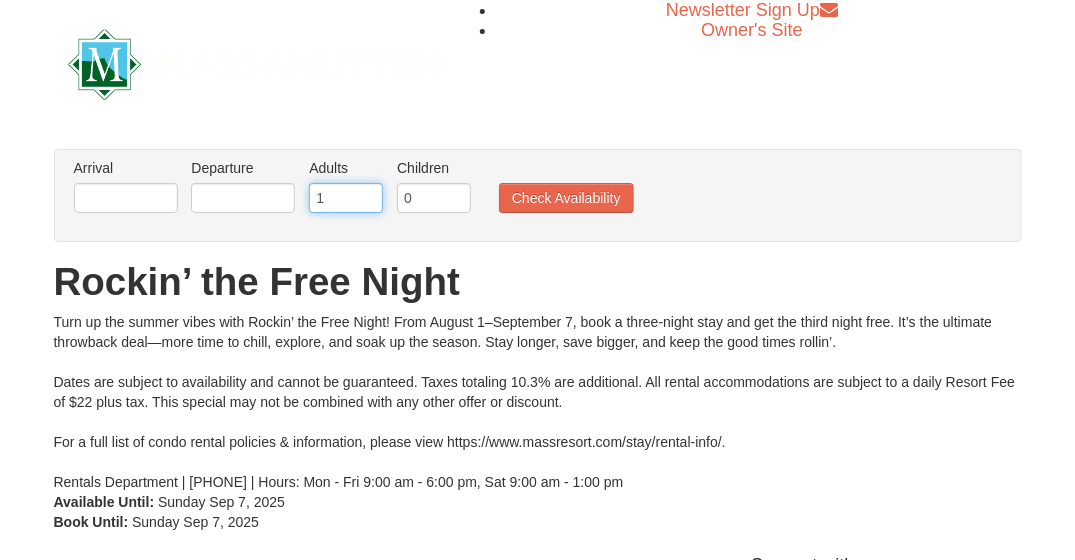 type on "1" 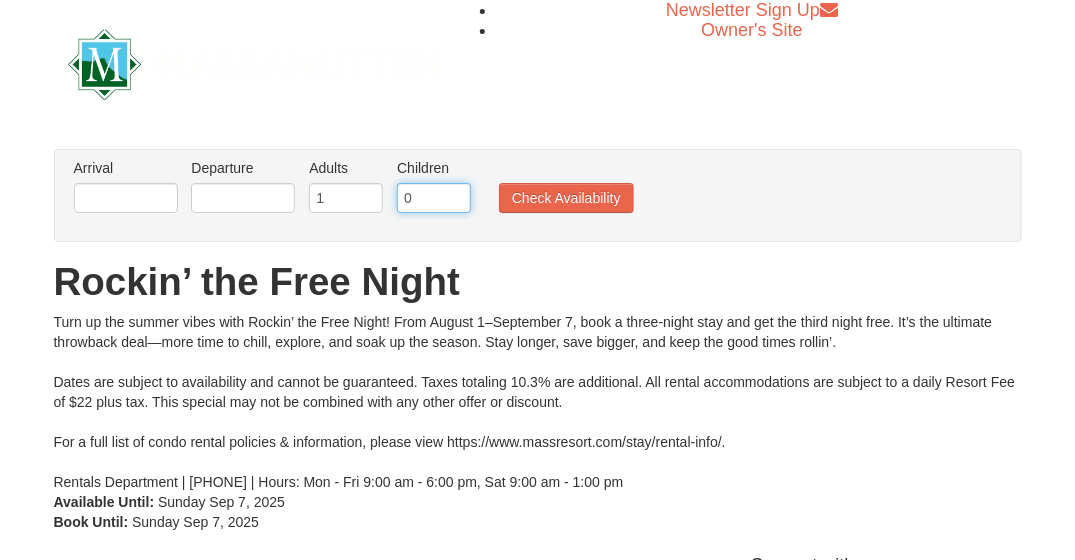 click on "0" at bounding box center [434, 198] 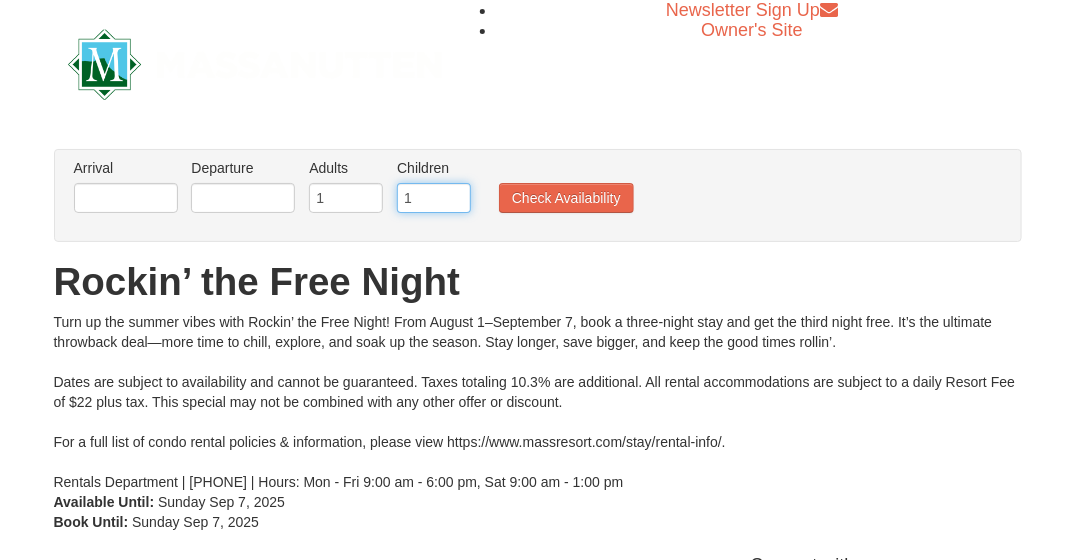 type on "1" 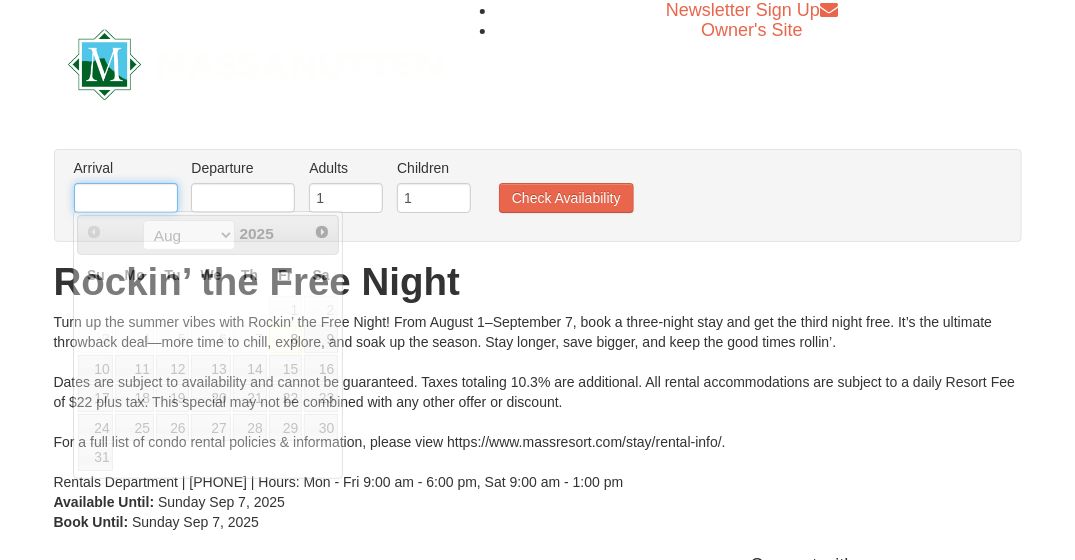 click at bounding box center (126, 198) 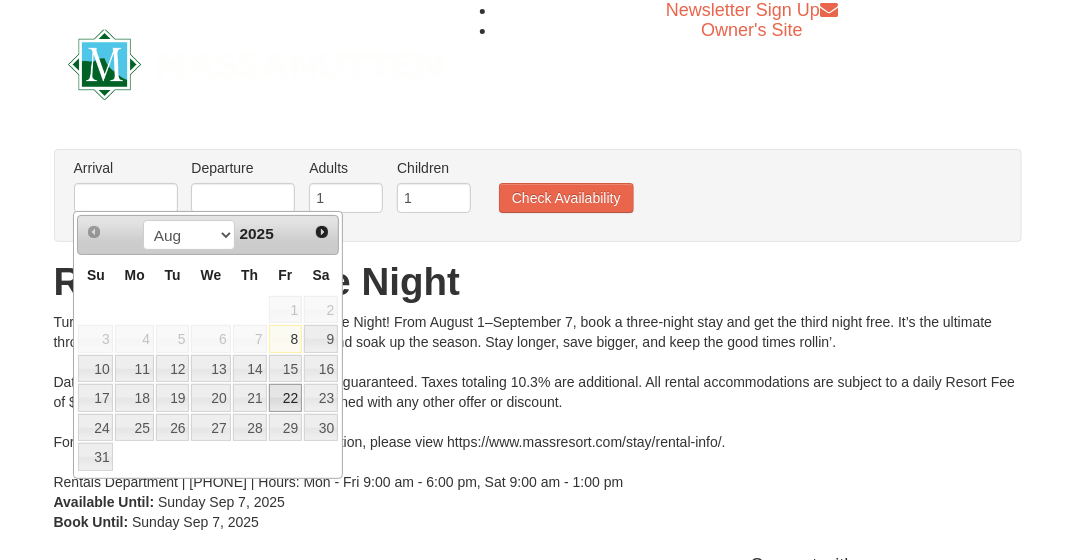 click on "22" at bounding box center [286, 398] 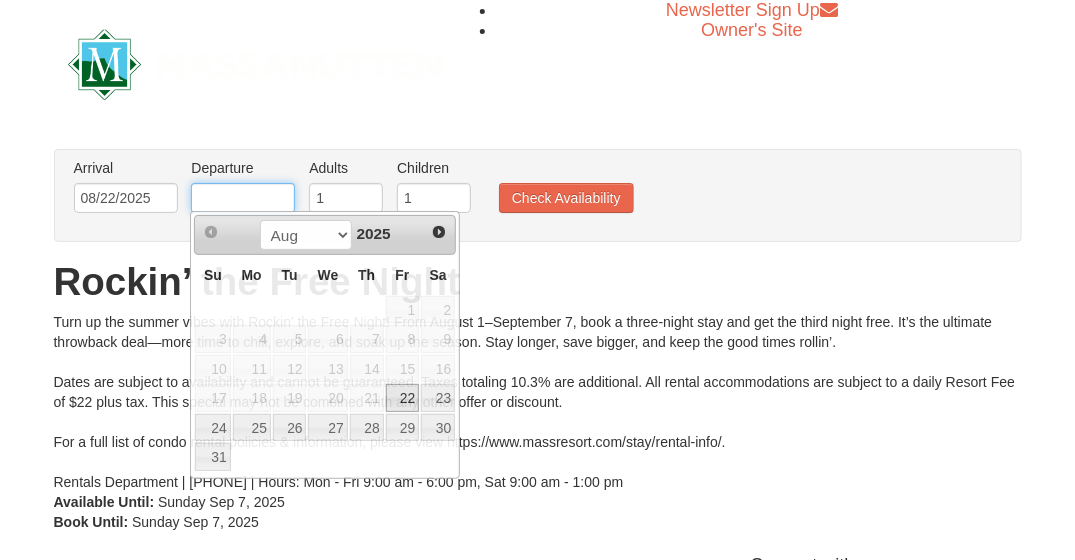 click at bounding box center [243, 198] 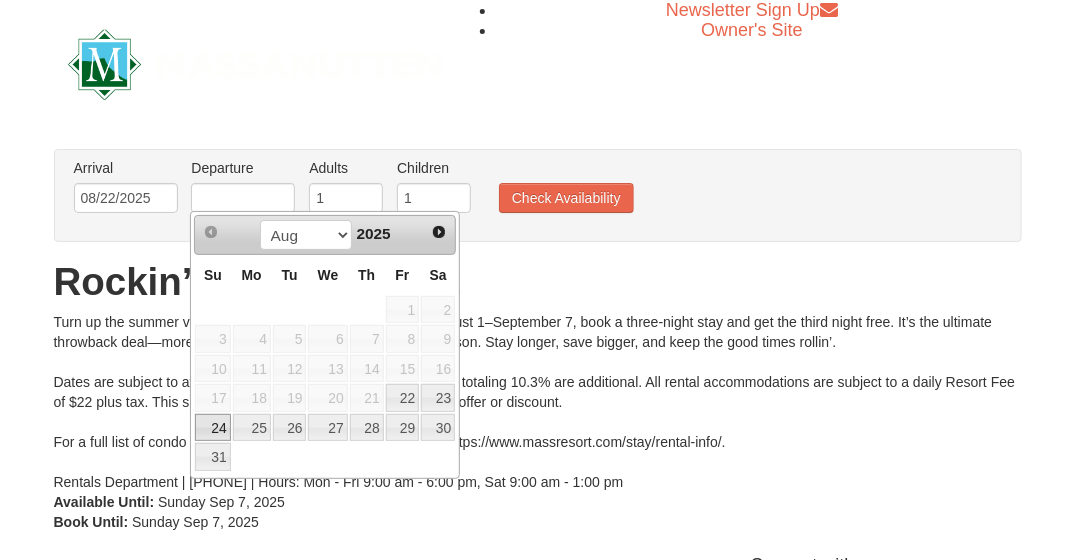 click on "24" at bounding box center (212, 428) 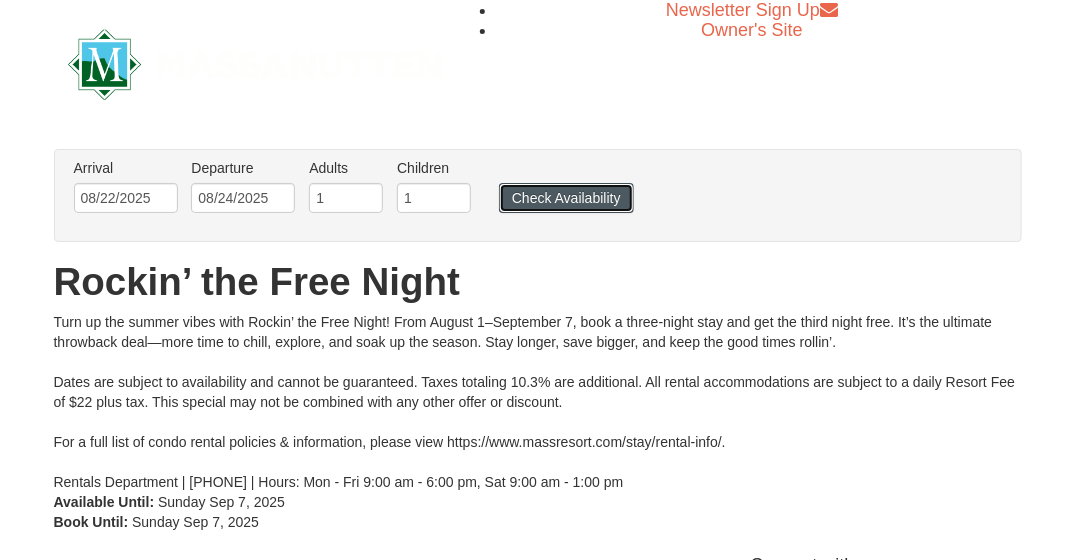 click on "Check Availability" at bounding box center (566, 198) 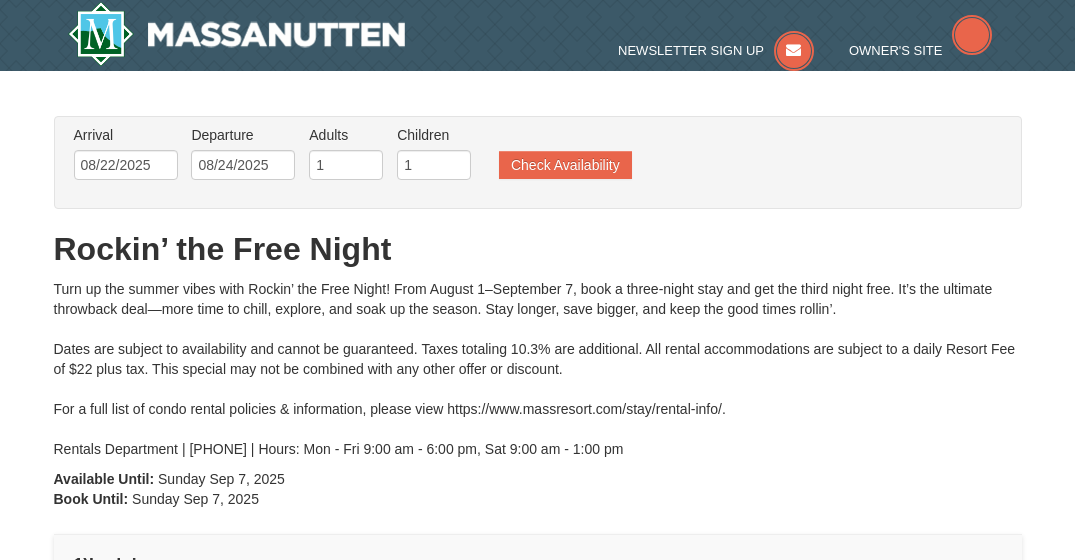 scroll, scrollTop: 33, scrollLeft: 0, axis: vertical 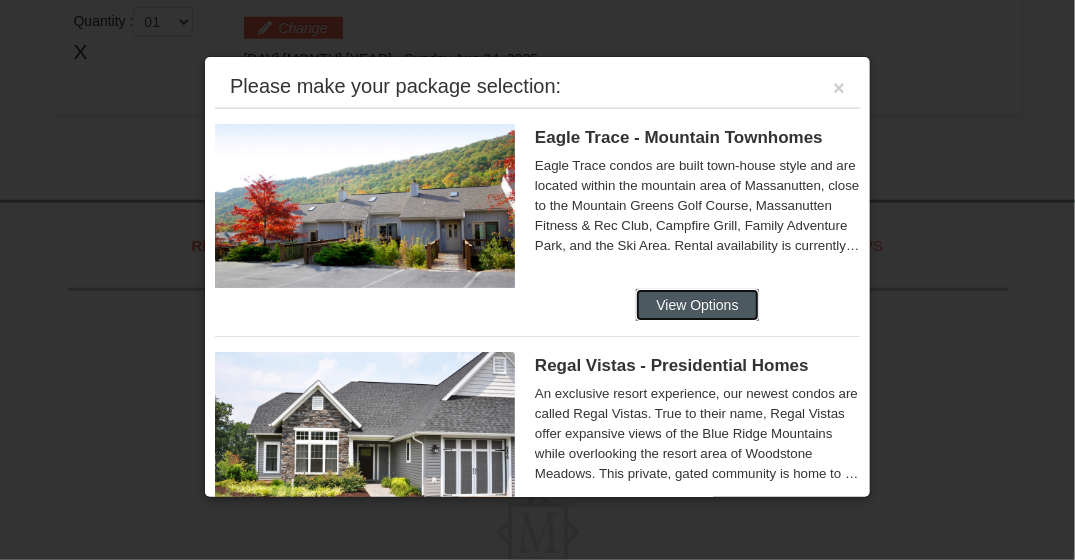 click on "View Options" at bounding box center [697, 305] 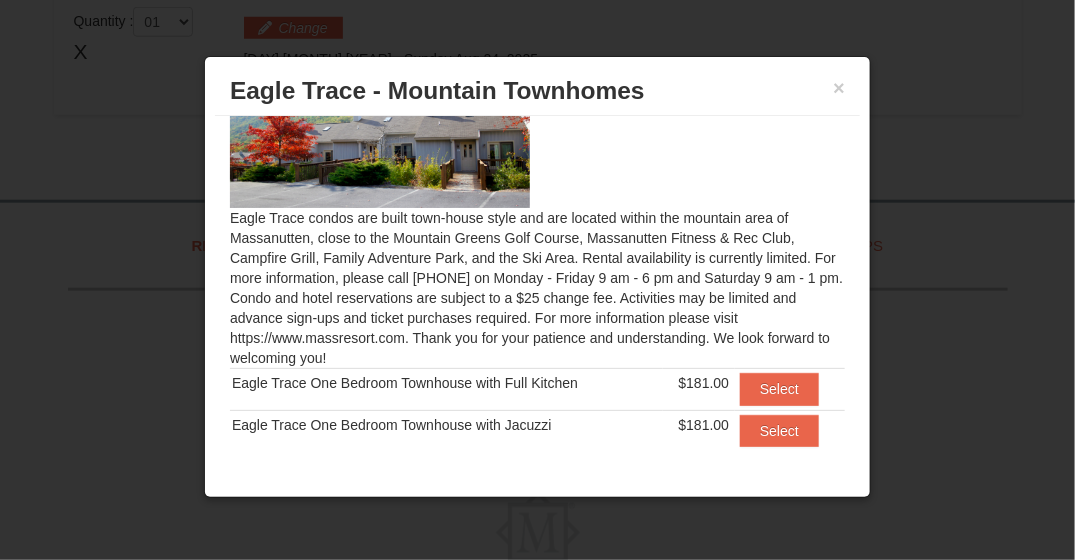 scroll, scrollTop: 89, scrollLeft: 0, axis: vertical 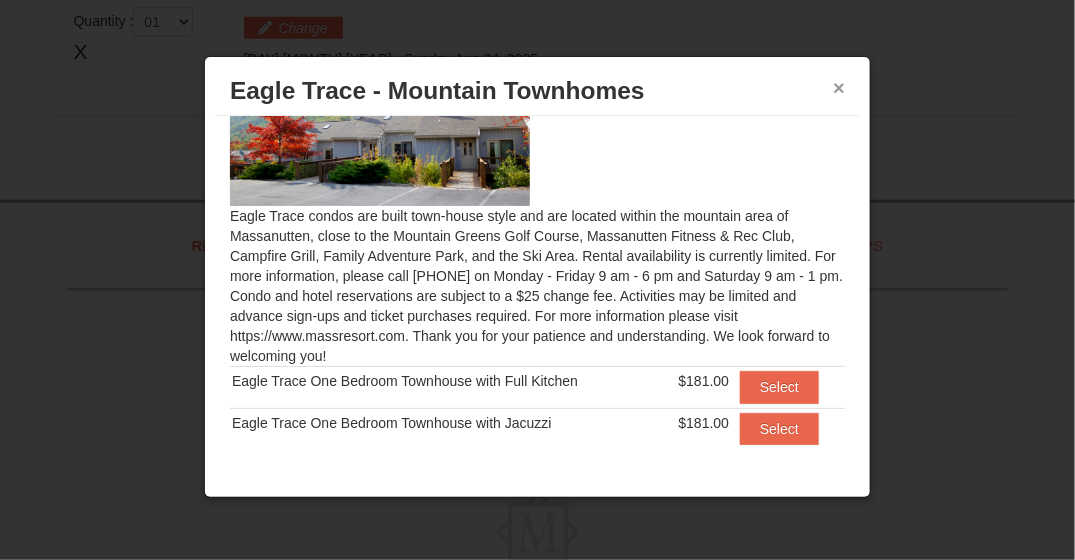 click on "×" at bounding box center [839, 88] 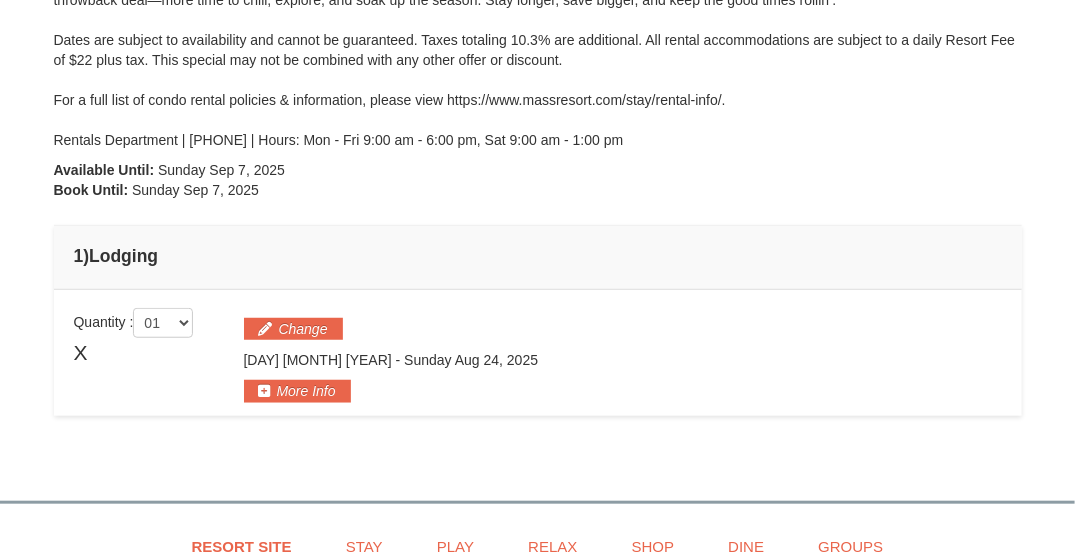 scroll, scrollTop: 213, scrollLeft: 0, axis: vertical 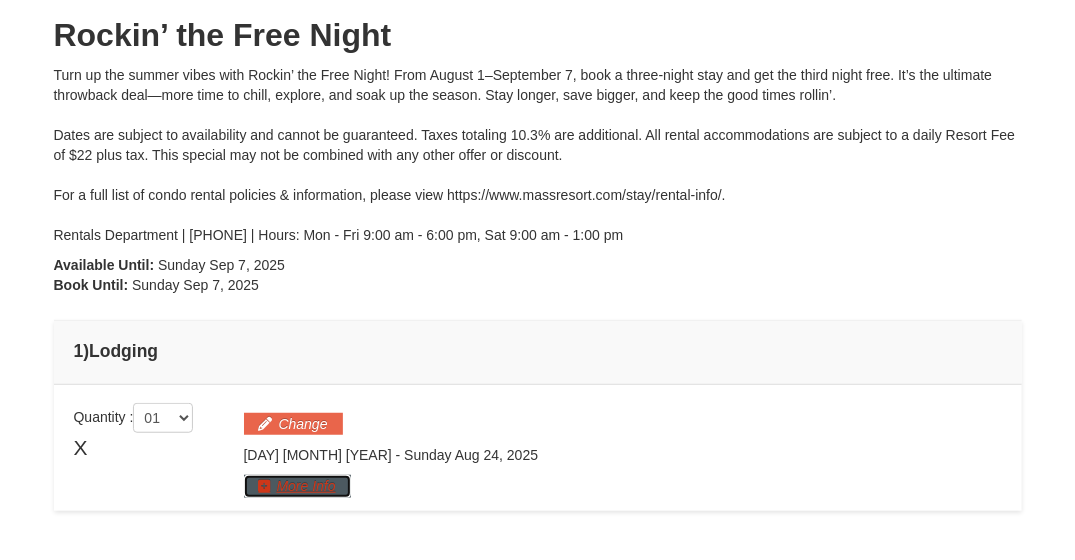 click on "More Info" at bounding box center [297, 486] 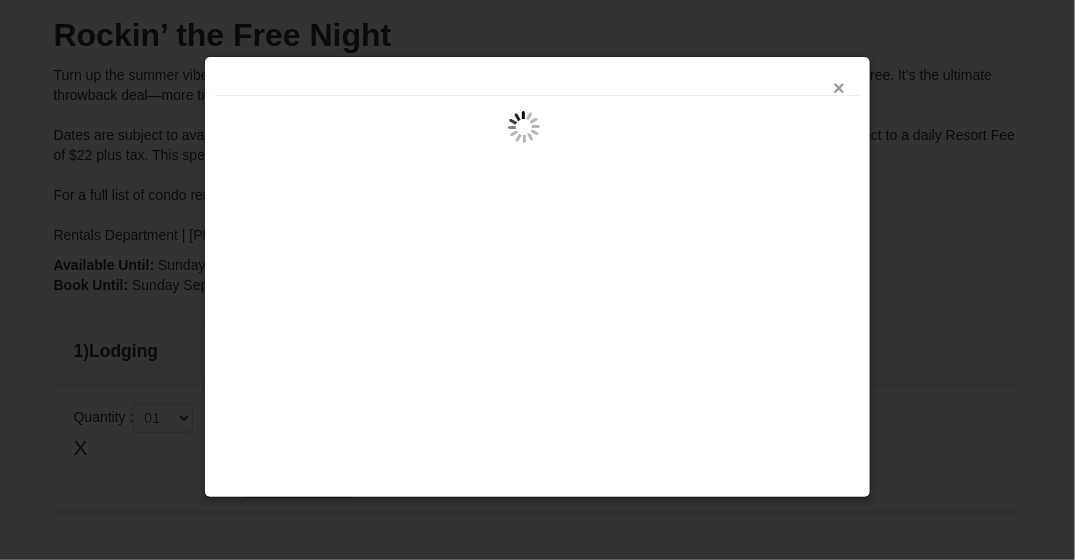 click on "×" at bounding box center [839, 88] 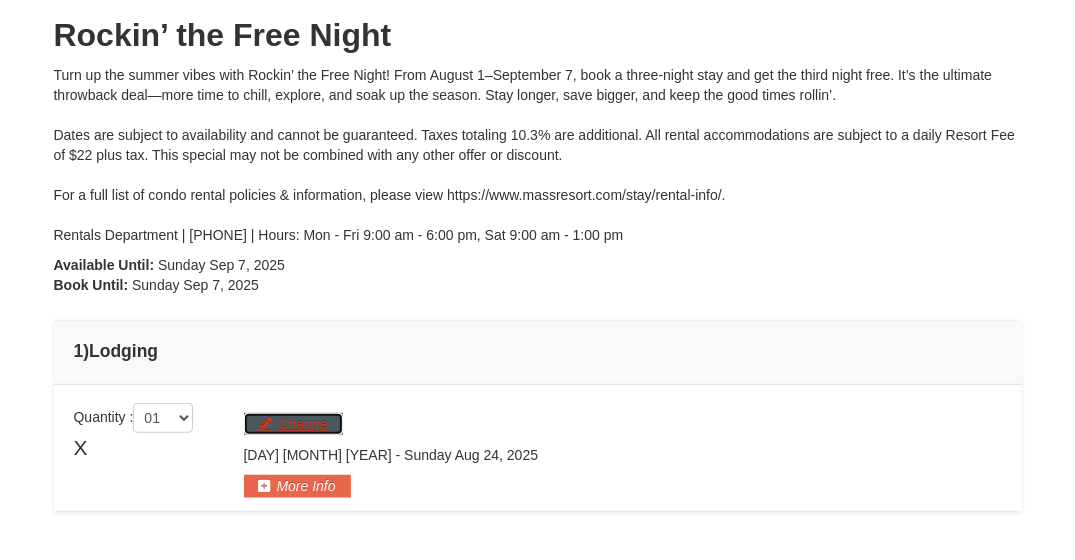 click on "Change" at bounding box center (293, 424) 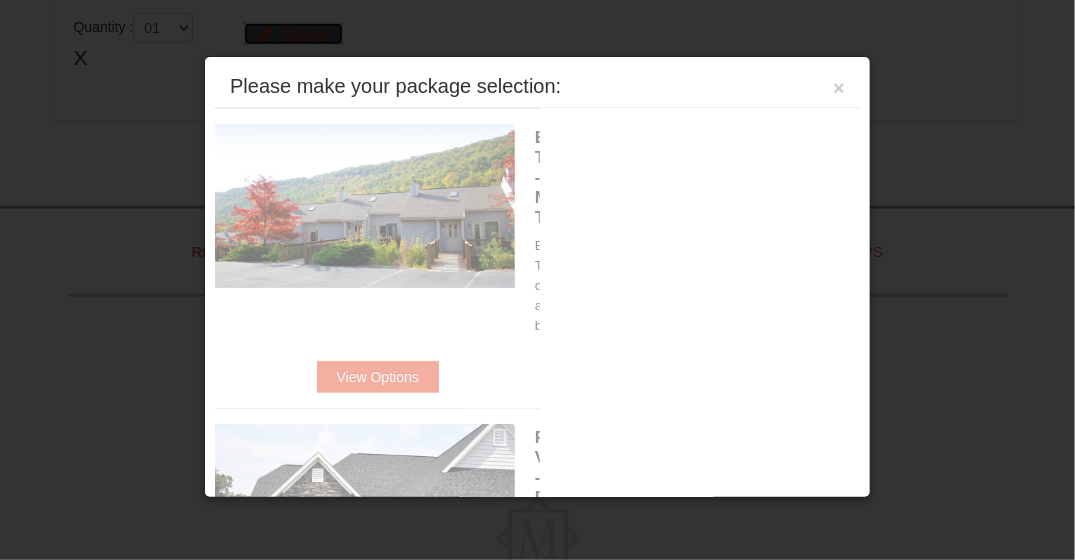 scroll, scrollTop: 613, scrollLeft: 0, axis: vertical 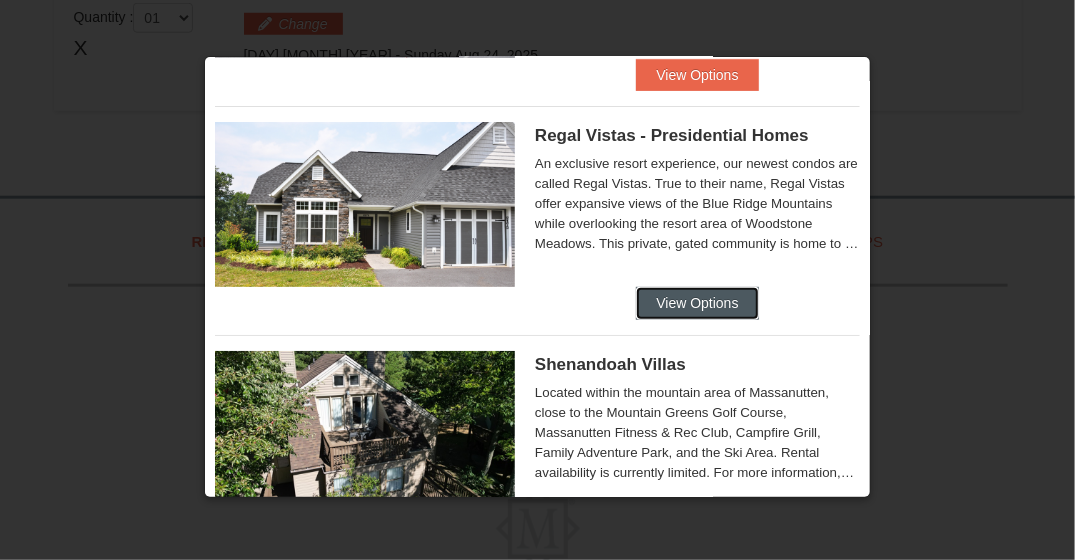 click on "View Options" at bounding box center [697, 303] 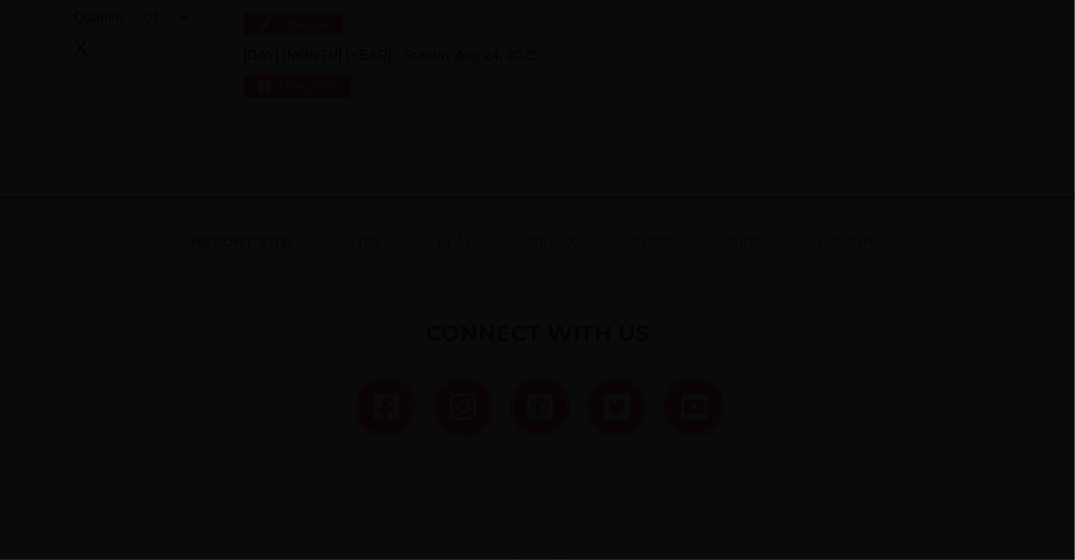 scroll, scrollTop: 70, scrollLeft: 0, axis: vertical 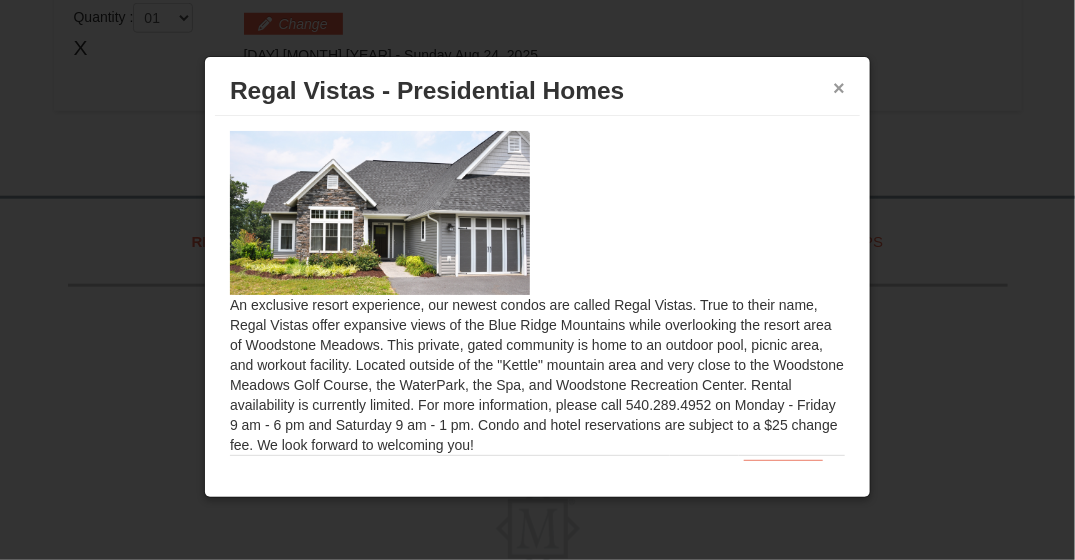 click on "×" at bounding box center (839, 88) 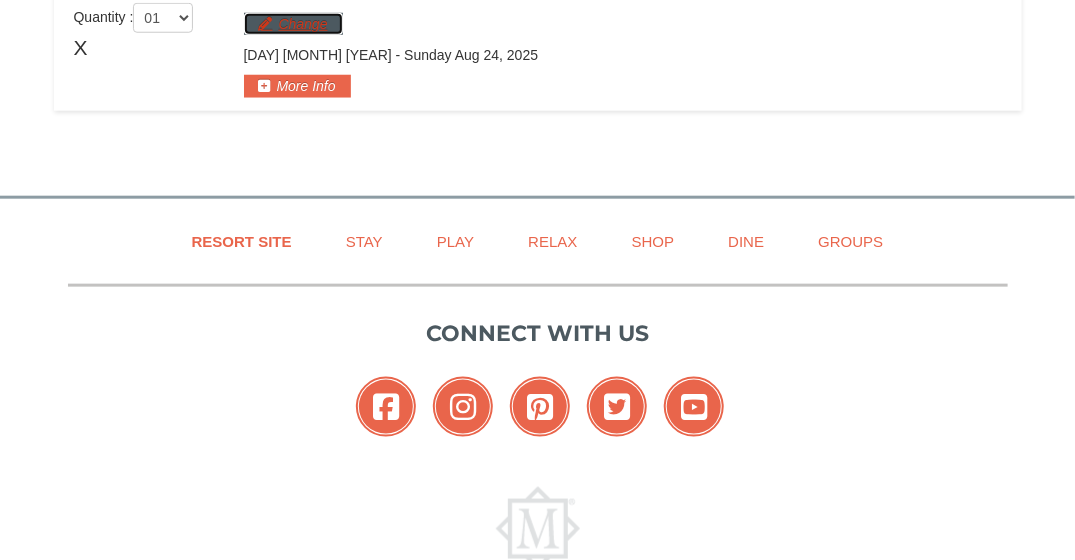 click on "Change" at bounding box center (293, 24) 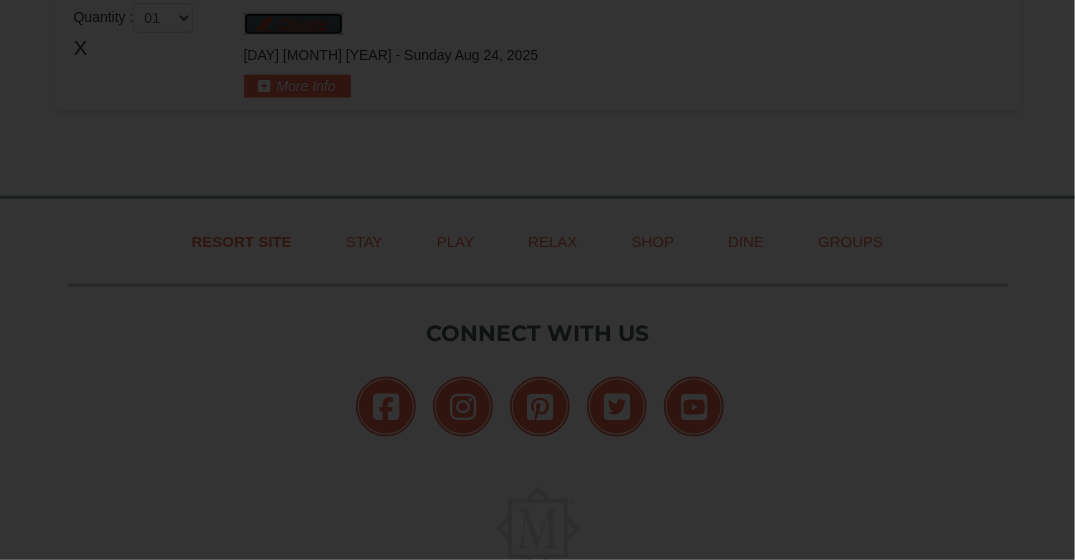 scroll, scrollTop: 0, scrollLeft: 0, axis: both 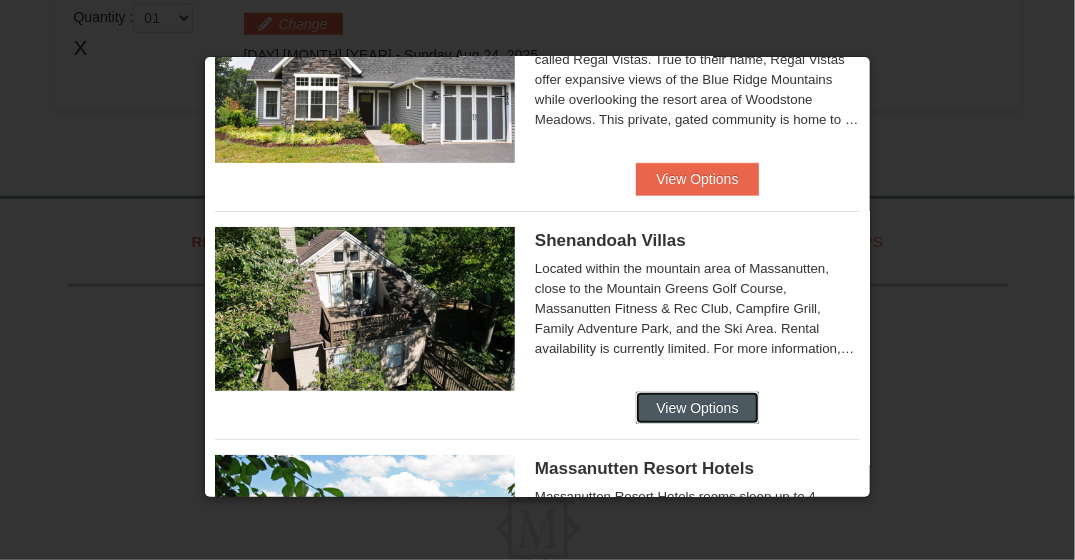 click on "View Options" at bounding box center (697, 408) 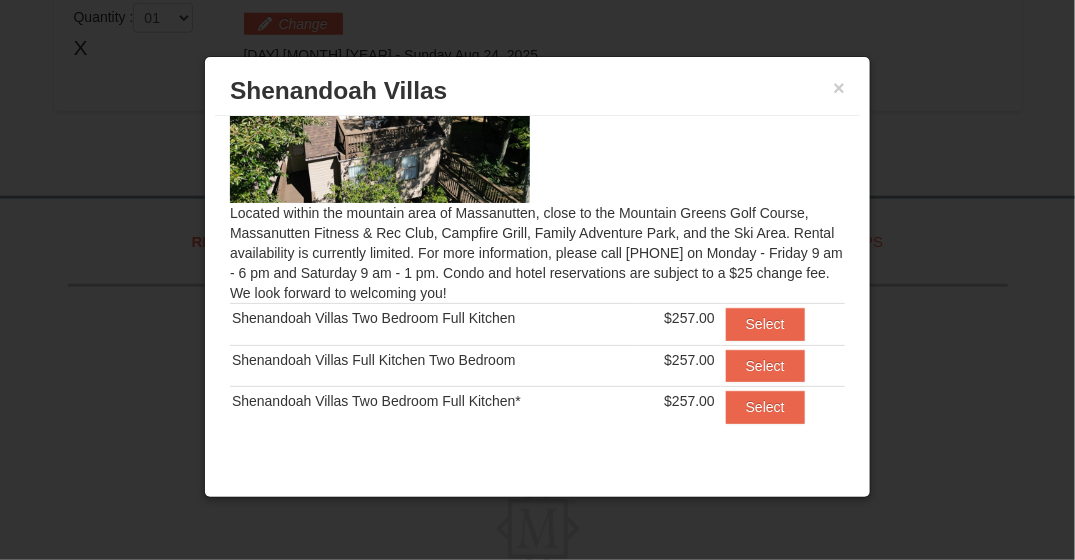 scroll, scrollTop: 0, scrollLeft: 0, axis: both 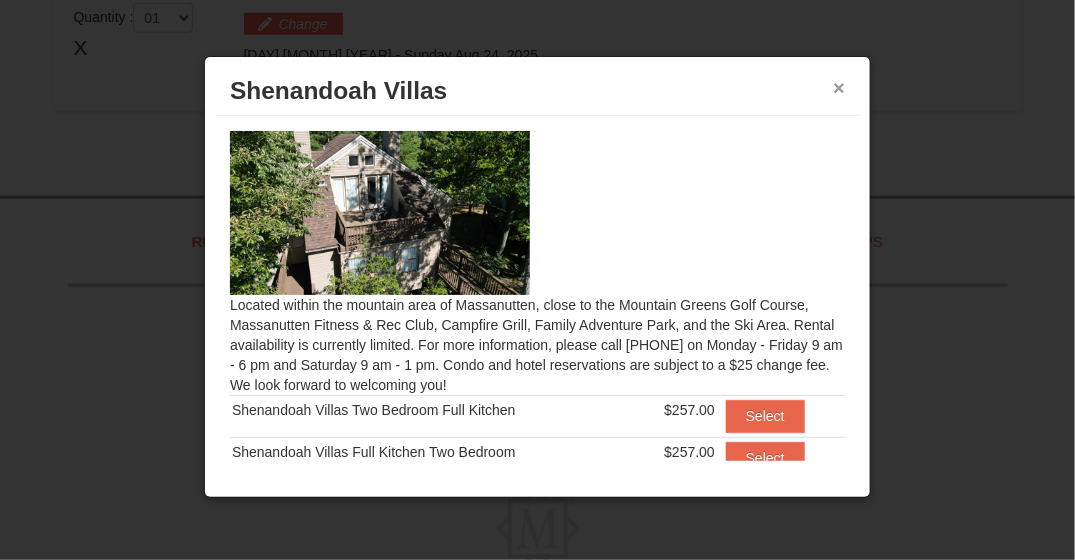 click on "×" at bounding box center [839, 88] 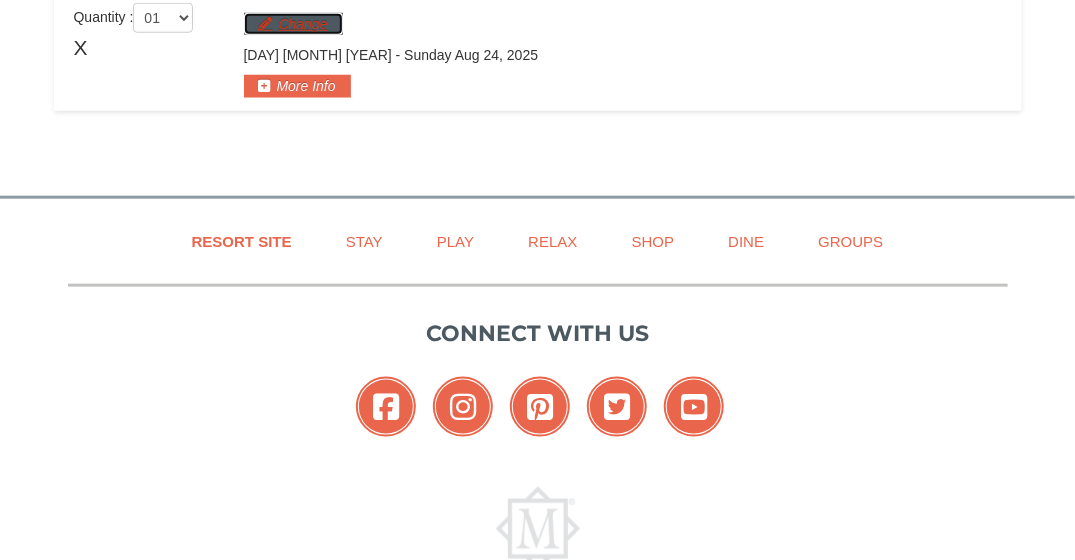 click on "Change" at bounding box center (293, 24) 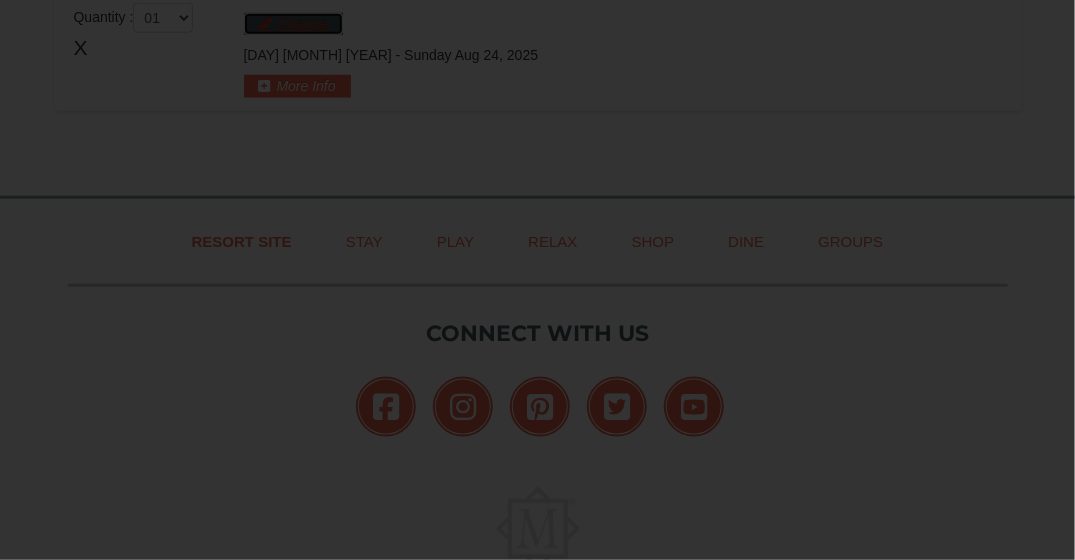 scroll, scrollTop: 0, scrollLeft: 0, axis: both 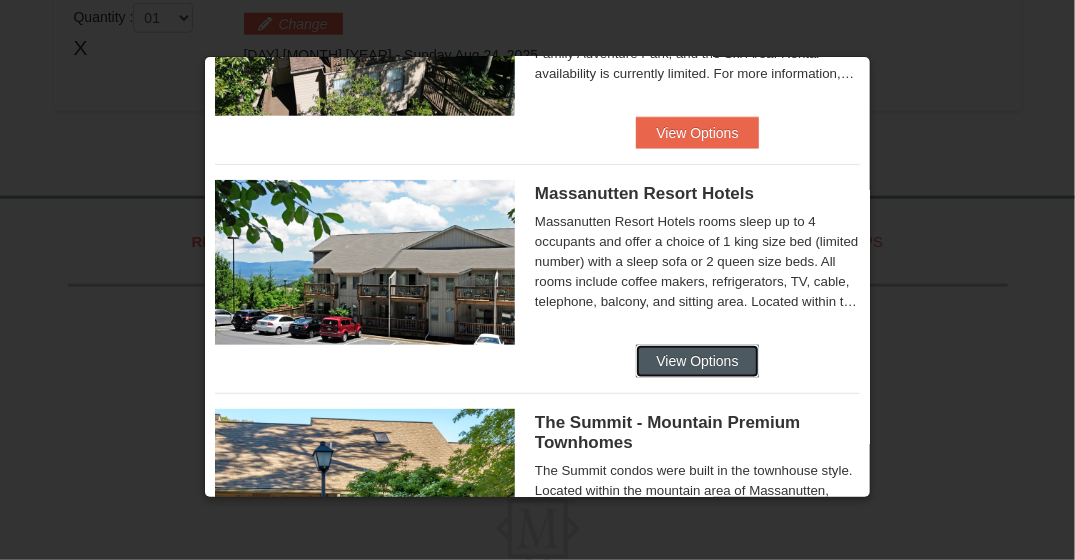 click on "View Options" at bounding box center (697, 361) 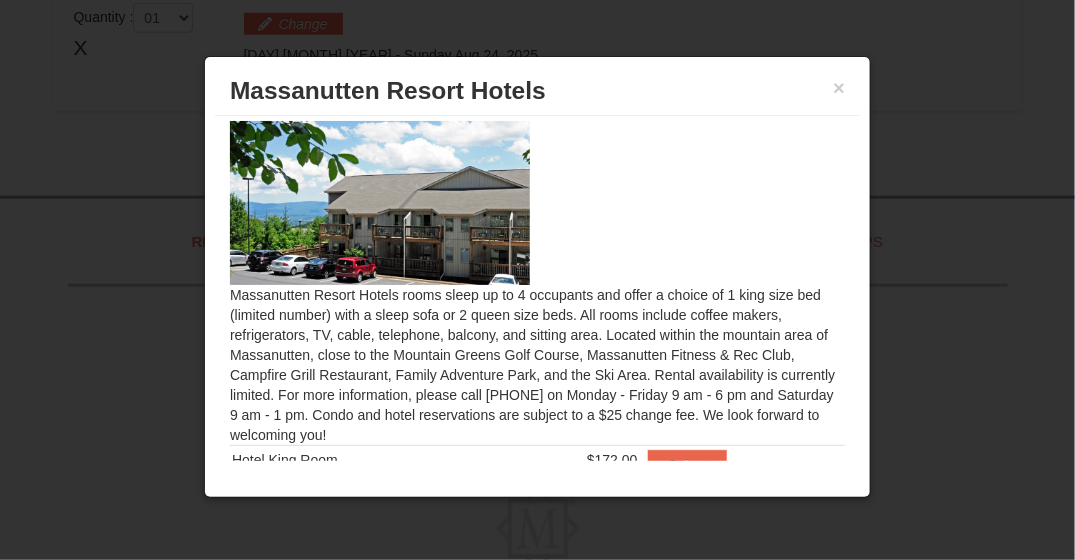 scroll, scrollTop: 0, scrollLeft: 0, axis: both 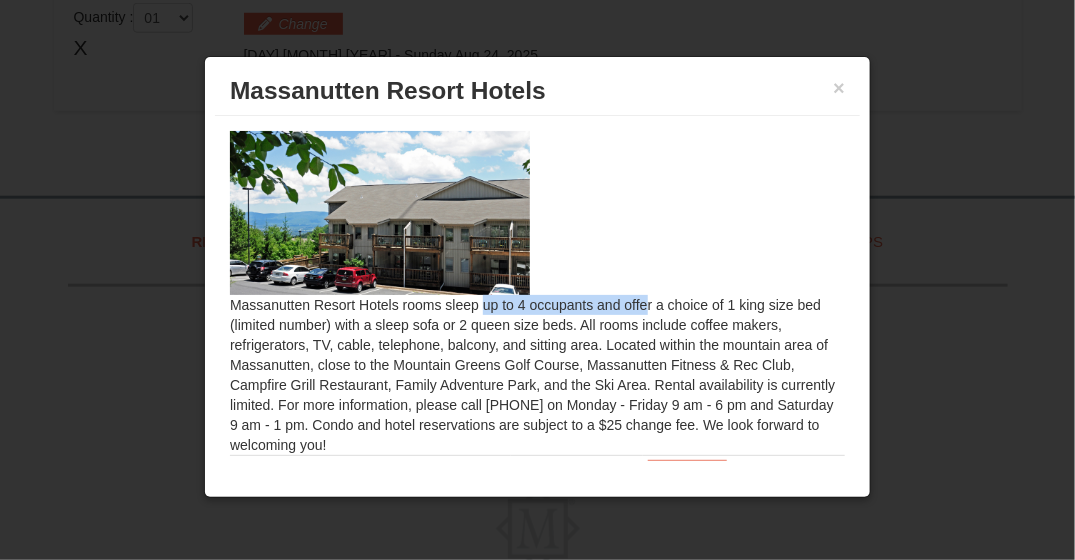 drag, startPoint x: 233, startPoint y: 301, endPoint x: 405, endPoint y: 306, distance: 172.07266 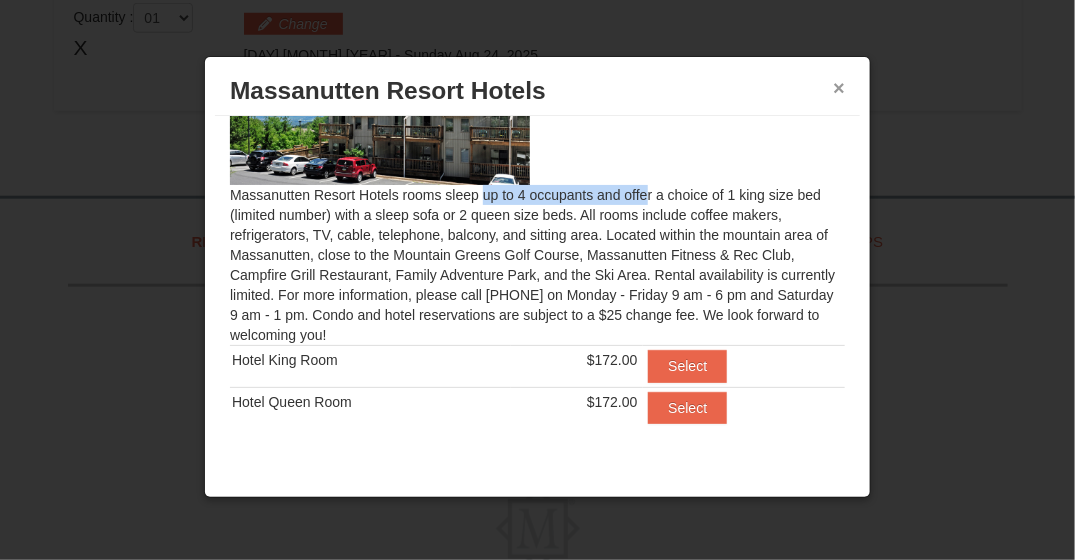 click on "×" at bounding box center (839, 88) 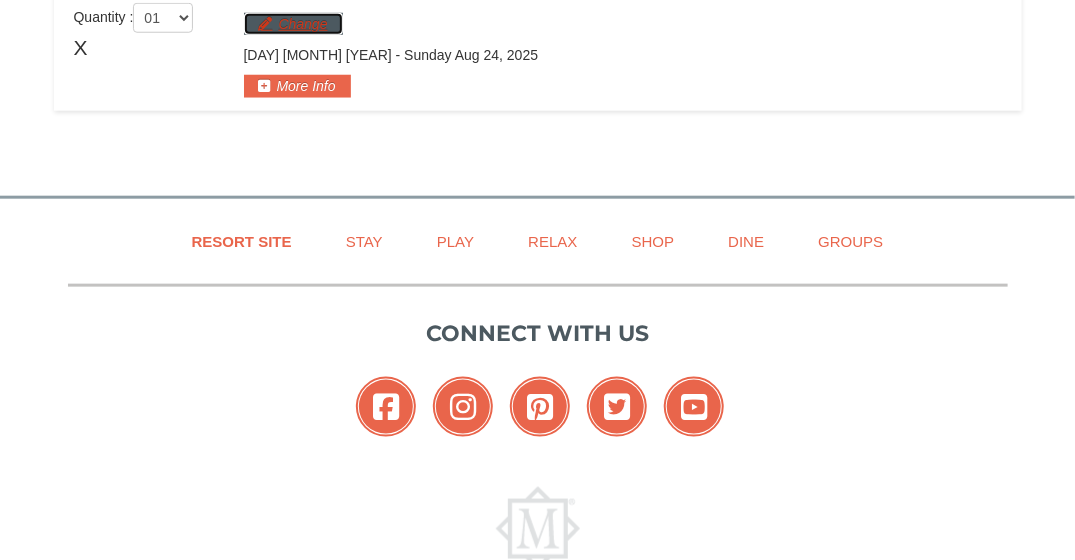 click on "Change" at bounding box center [293, 24] 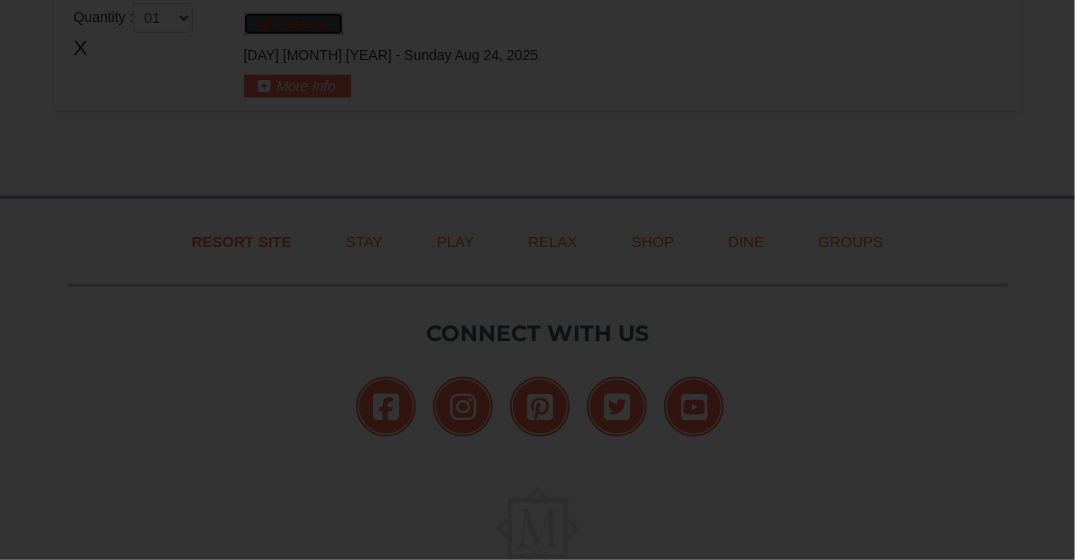 scroll, scrollTop: 0, scrollLeft: 0, axis: both 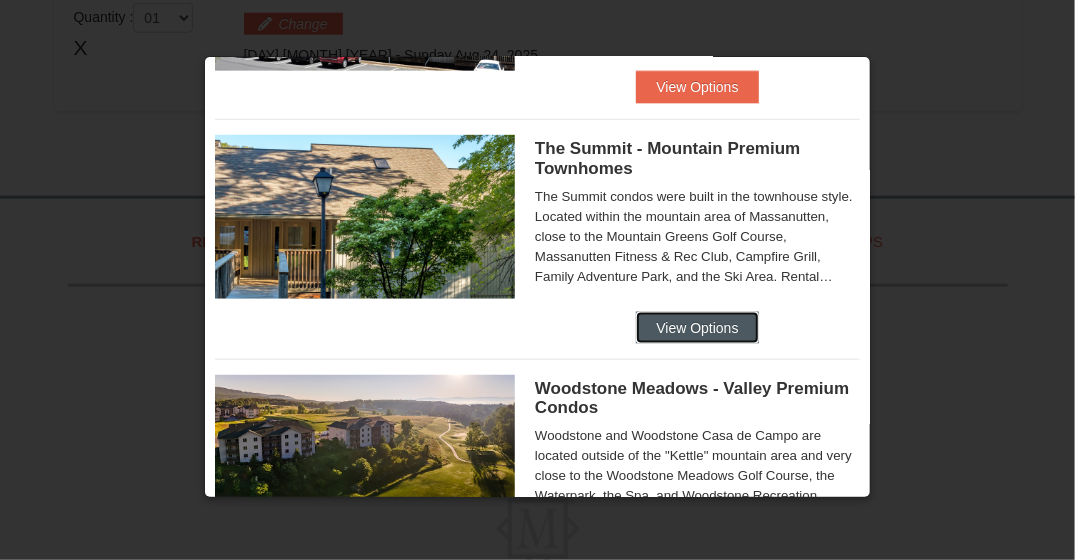 click on "View Options" at bounding box center [697, 328] 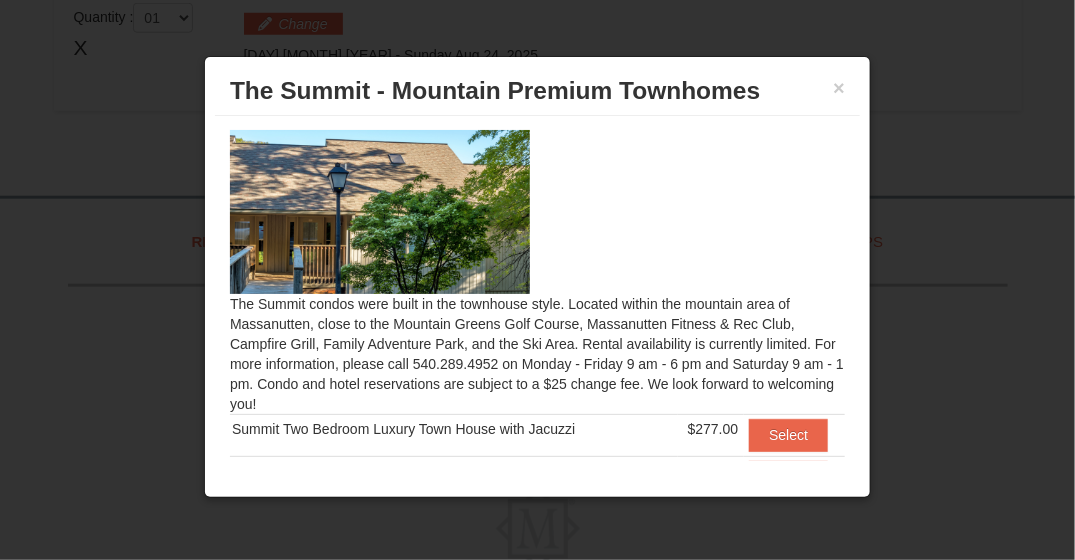 scroll, scrollTop: 0, scrollLeft: 0, axis: both 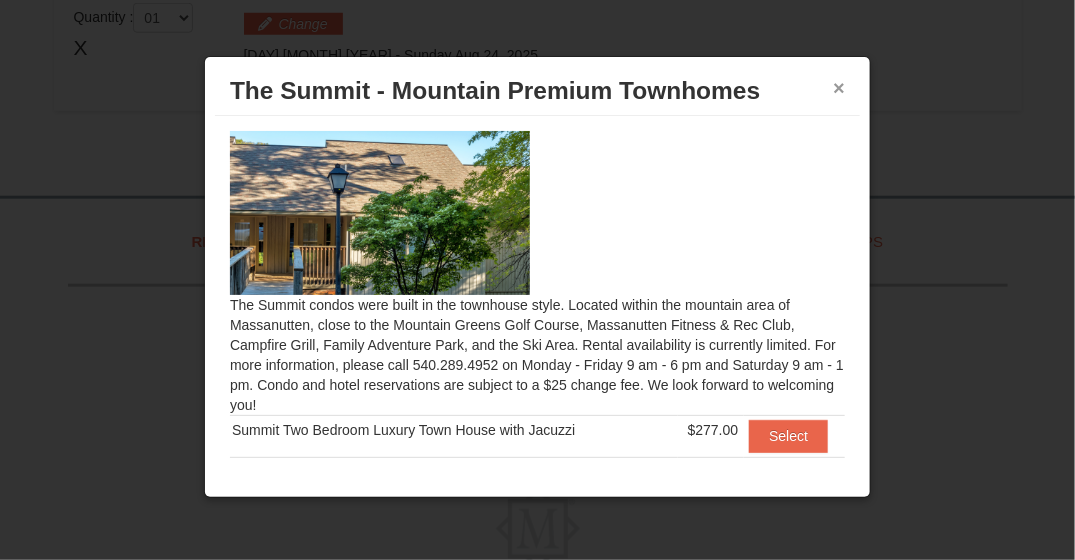 click on "×" at bounding box center (839, 88) 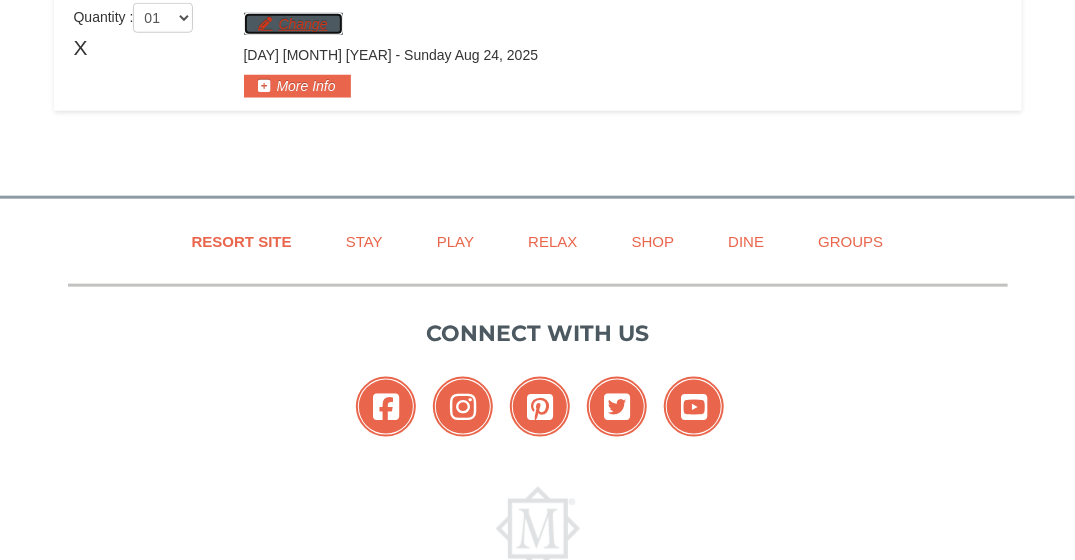 click on "Change" at bounding box center (293, 24) 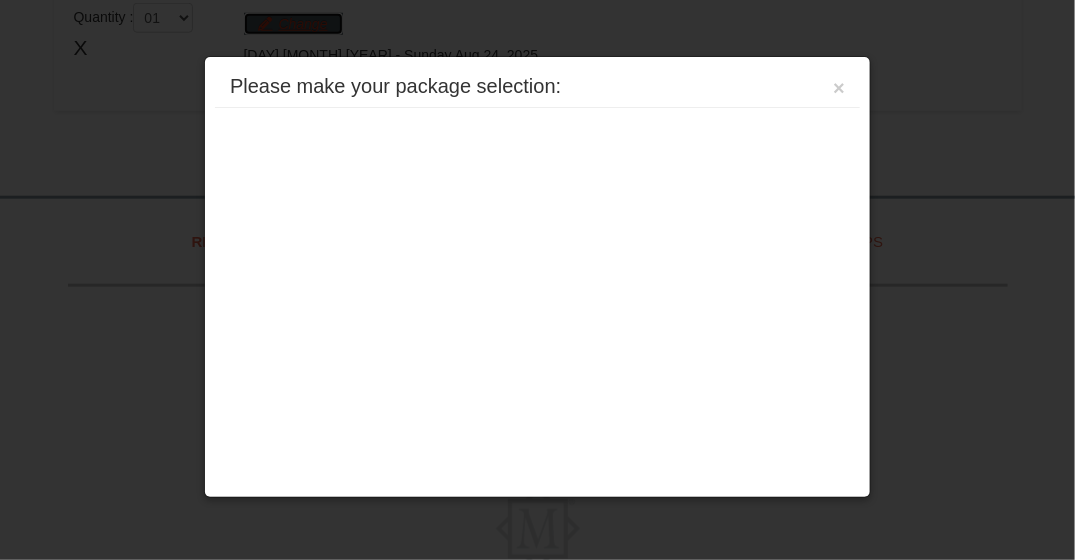 scroll, scrollTop: 0, scrollLeft: 0, axis: both 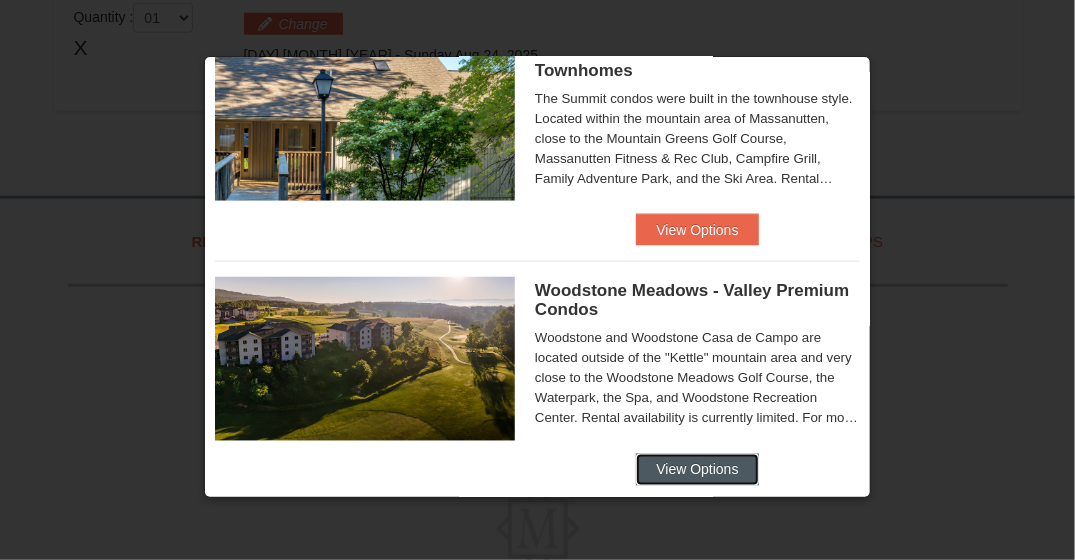 click on "View Options" at bounding box center [697, 470] 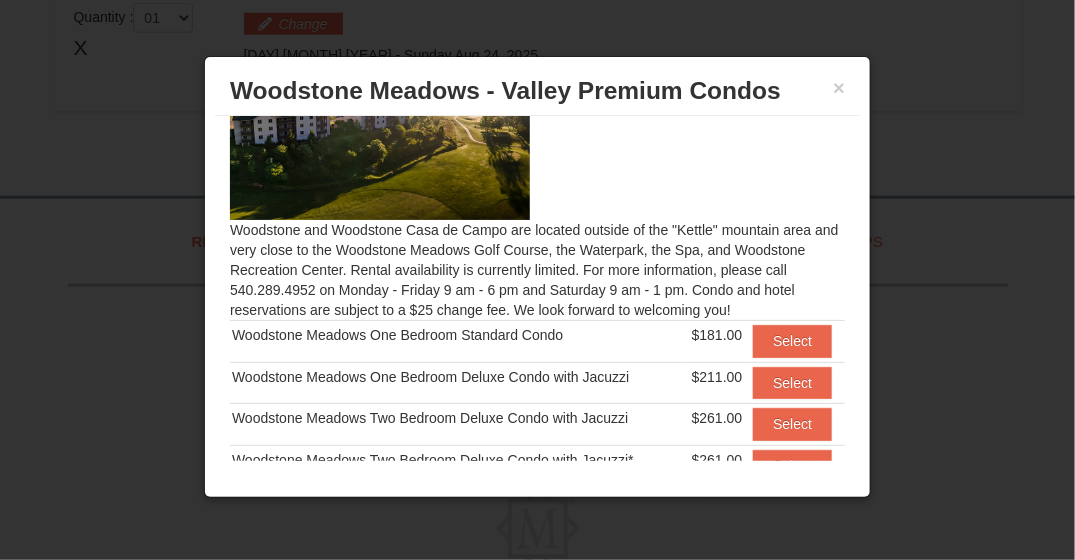scroll, scrollTop: 0, scrollLeft: 0, axis: both 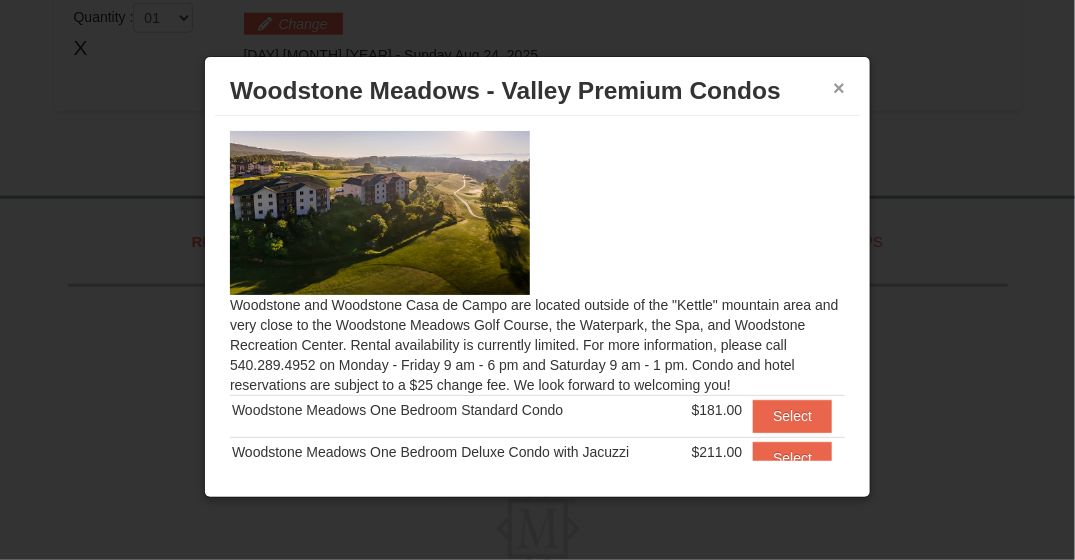 click on "×" at bounding box center (839, 88) 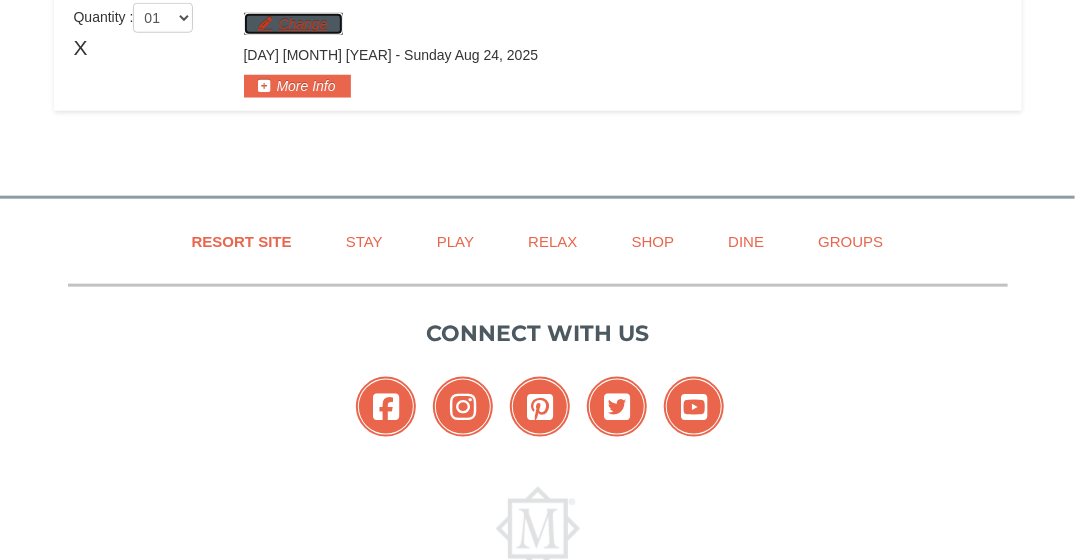 click on "Change" at bounding box center [293, 24] 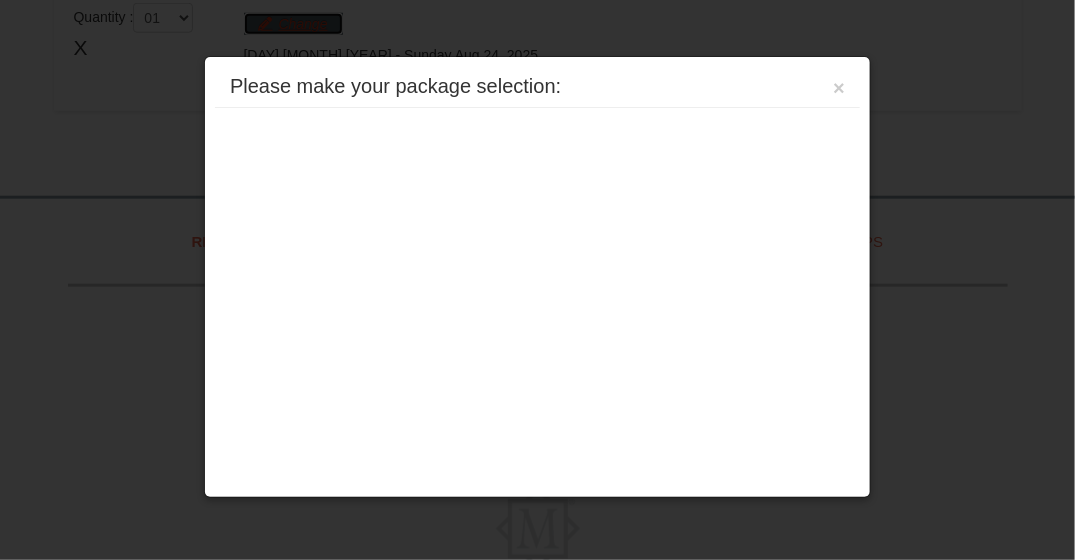 scroll, scrollTop: 0, scrollLeft: 0, axis: both 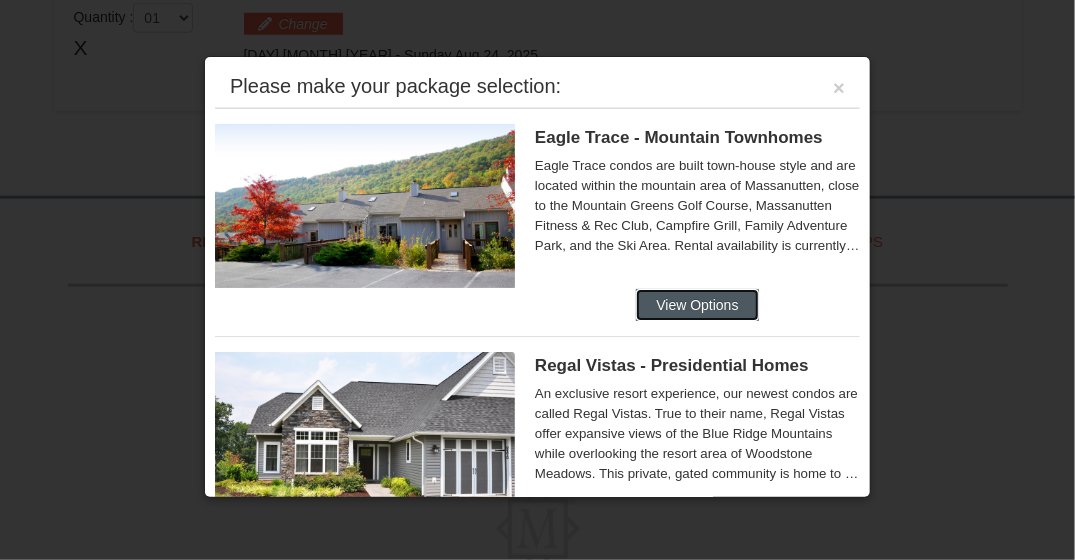 click on "View Options" at bounding box center (697, 305) 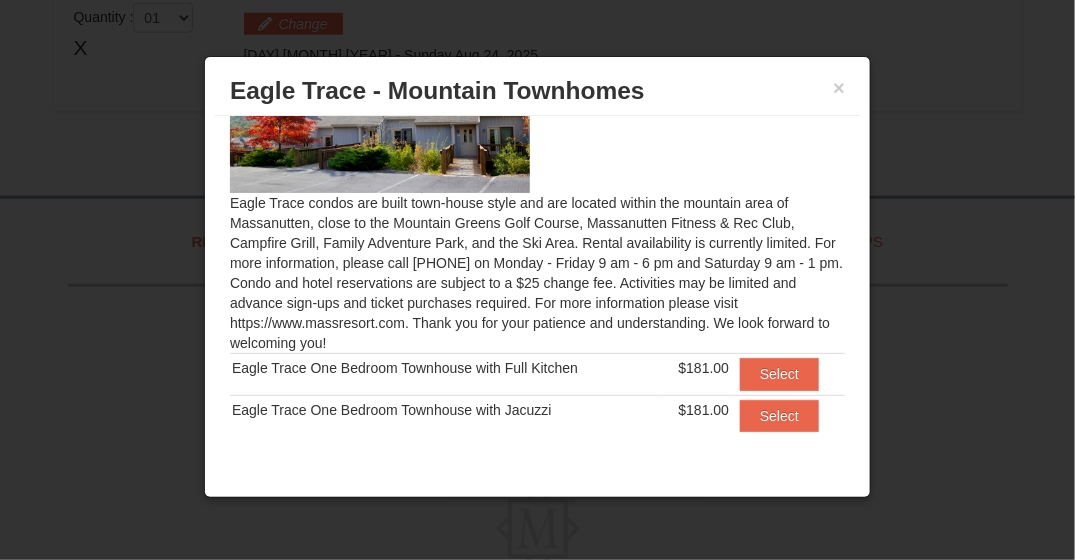 scroll, scrollTop: 110, scrollLeft: 0, axis: vertical 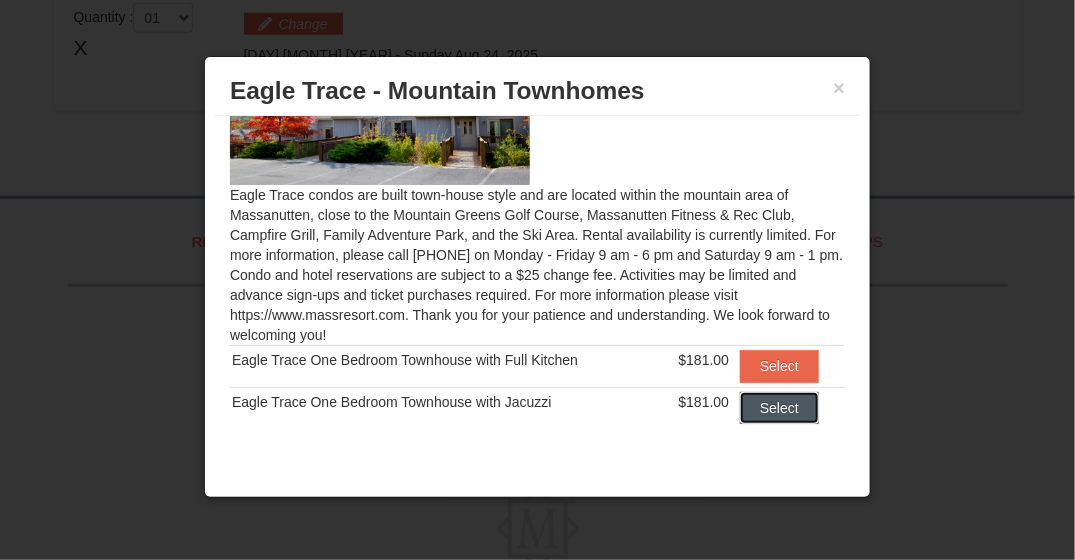 click on "Select" at bounding box center [779, 408] 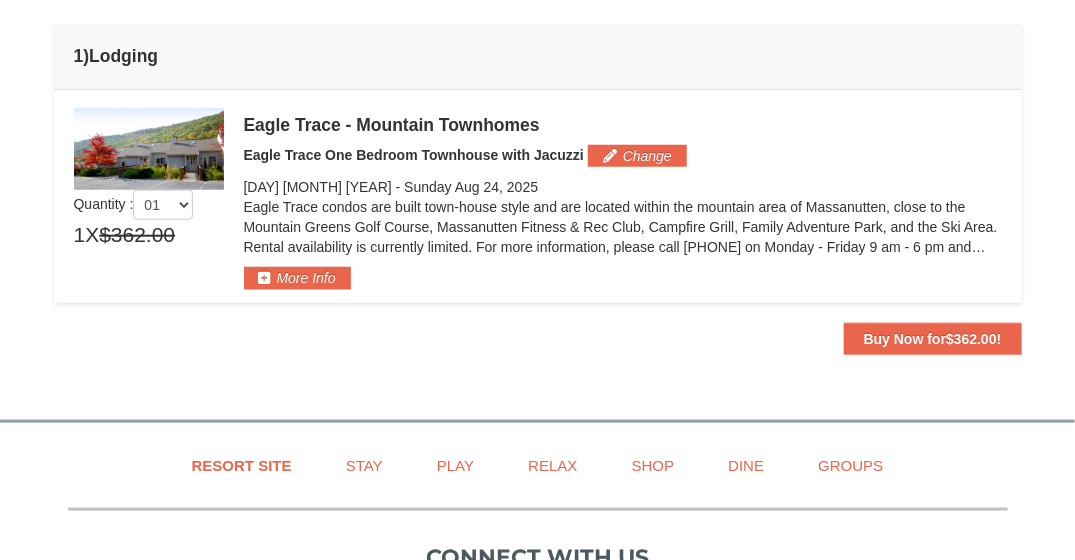 scroll, scrollTop: 505, scrollLeft: 0, axis: vertical 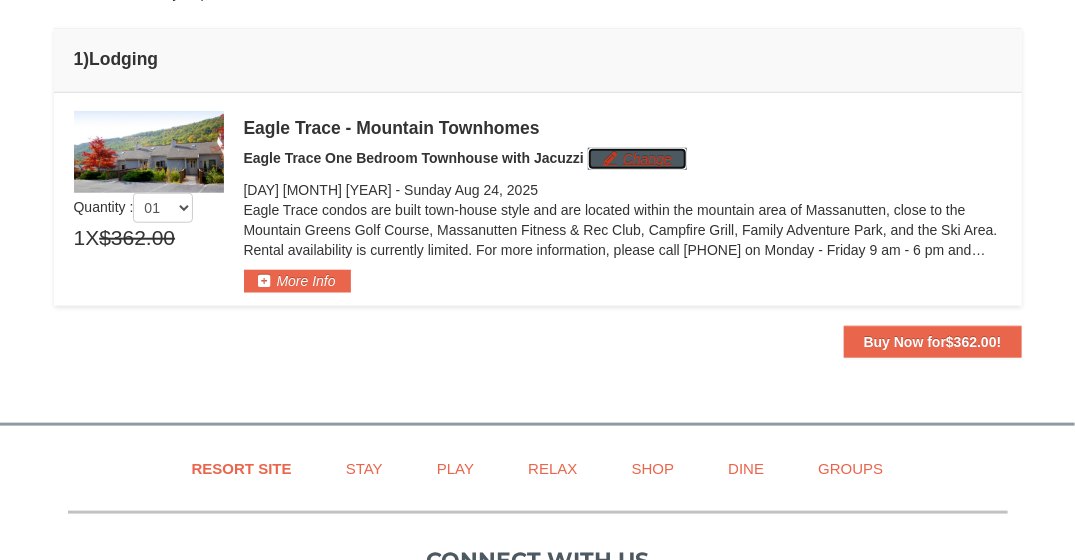 click on "Change" at bounding box center [637, 159] 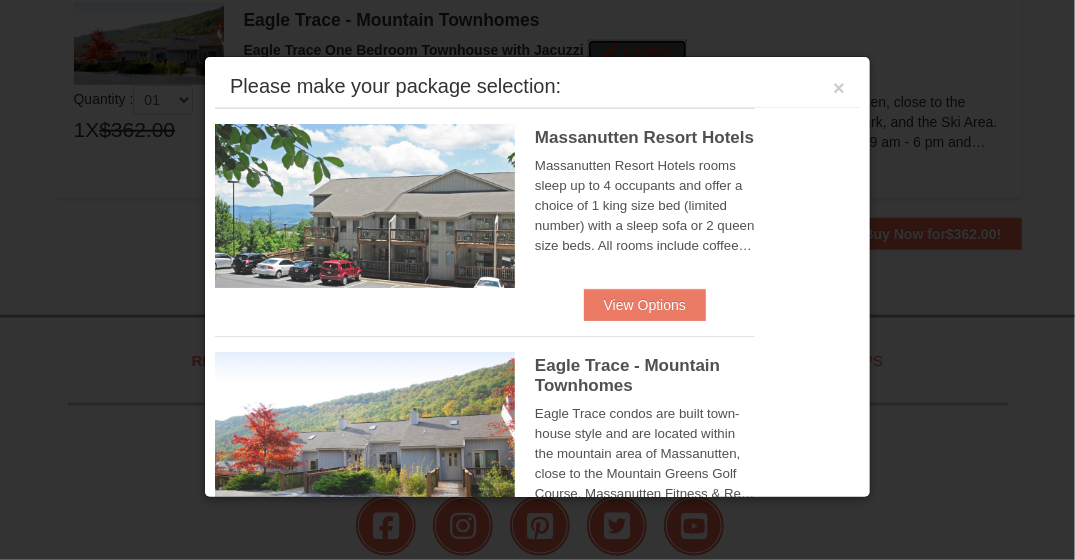 scroll, scrollTop: 613, scrollLeft: 0, axis: vertical 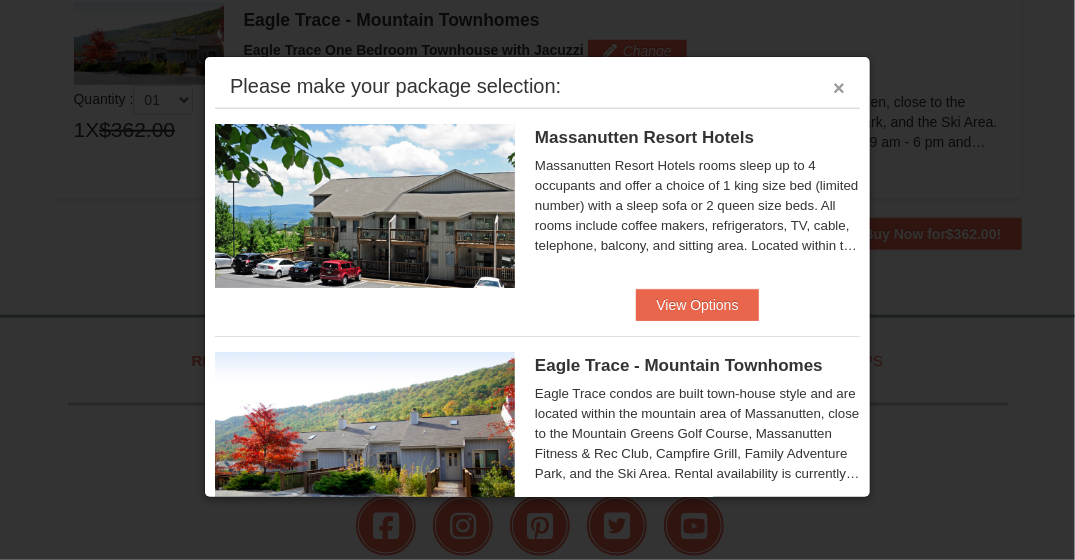 click on "×" at bounding box center [839, 88] 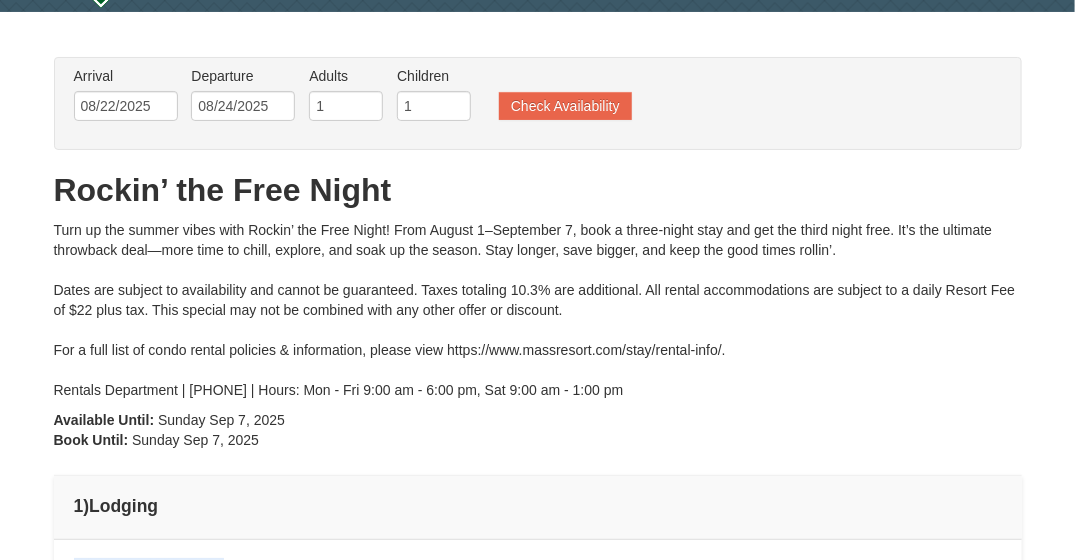 scroll, scrollTop: 51, scrollLeft: 0, axis: vertical 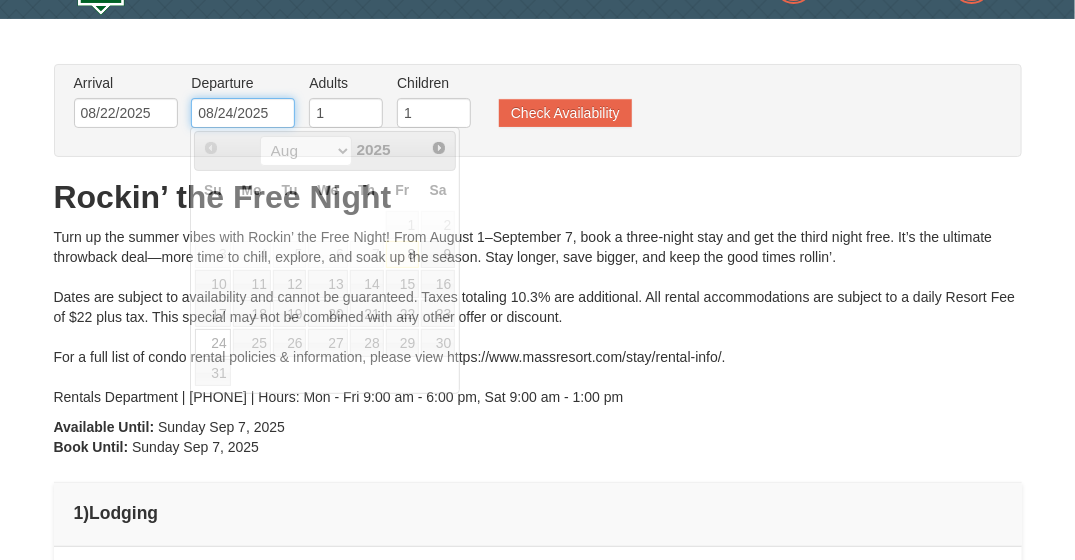 click on "08/24/2025" at bounding box center [243, 113] 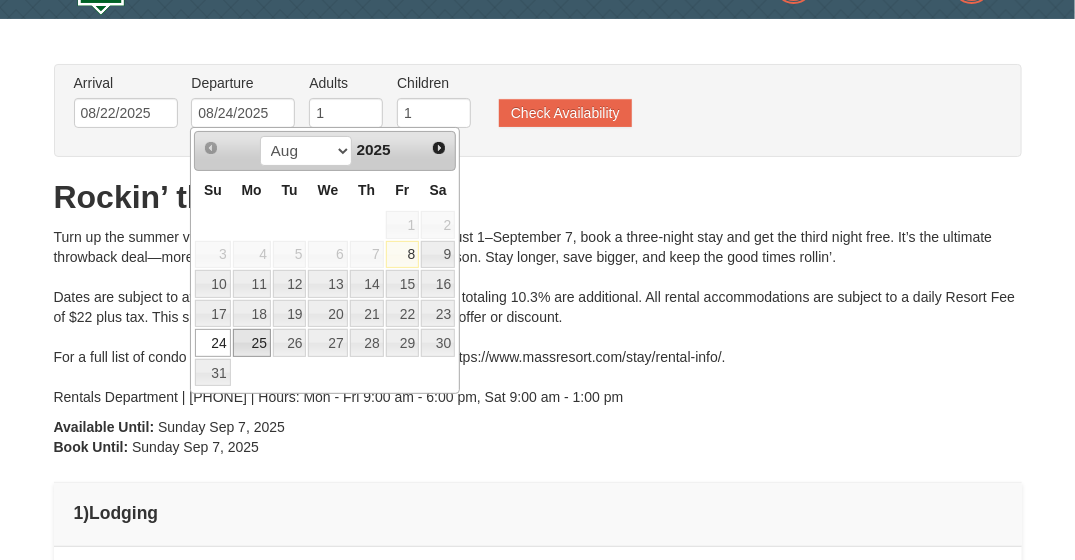 click on "25" at bounding box center (252, 343) 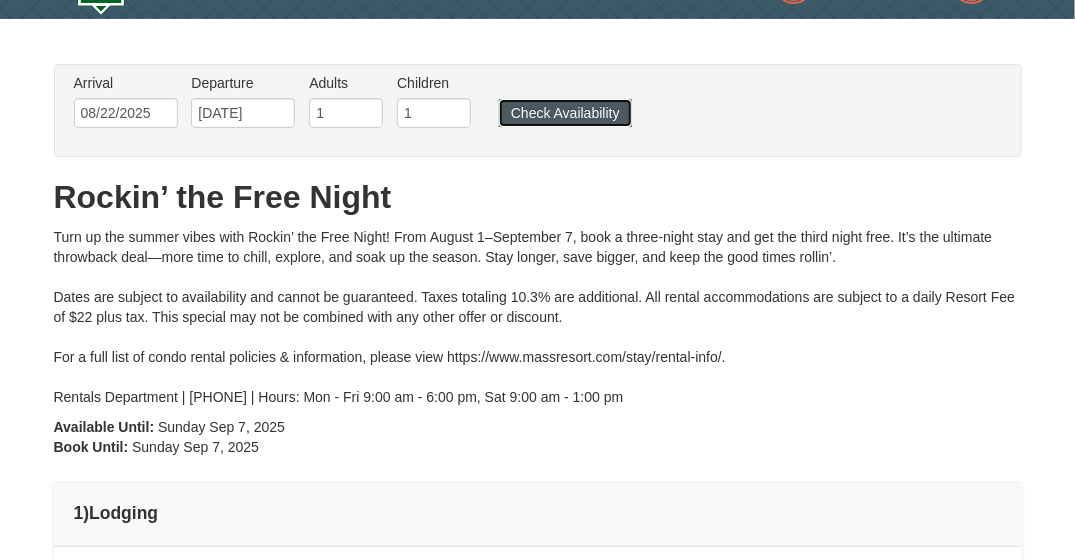 click on "Check Availability" at bounding box center [565, 113] 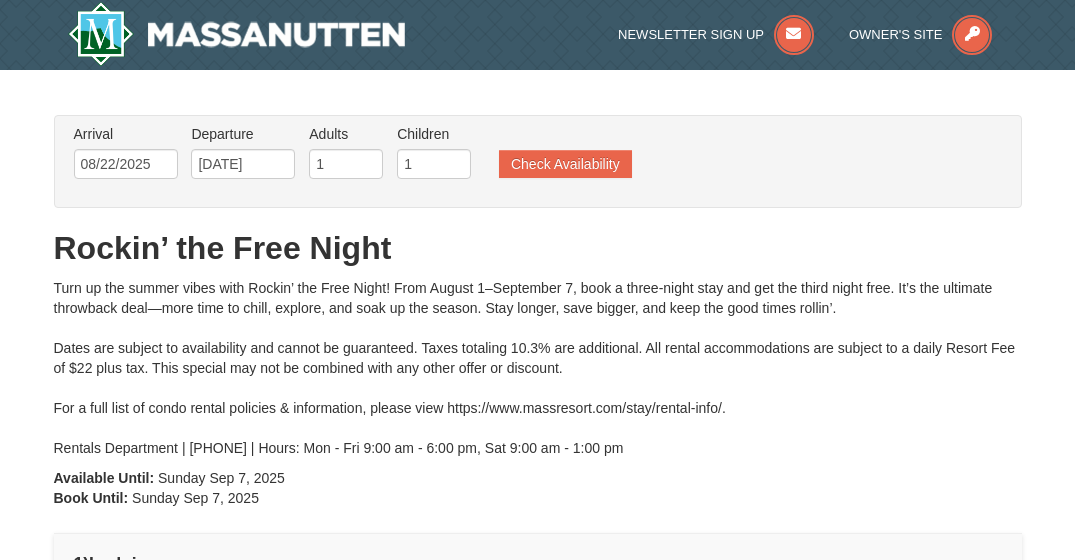 scroll, scrollTop: 33, scrollLeft: 0, axis: vertical 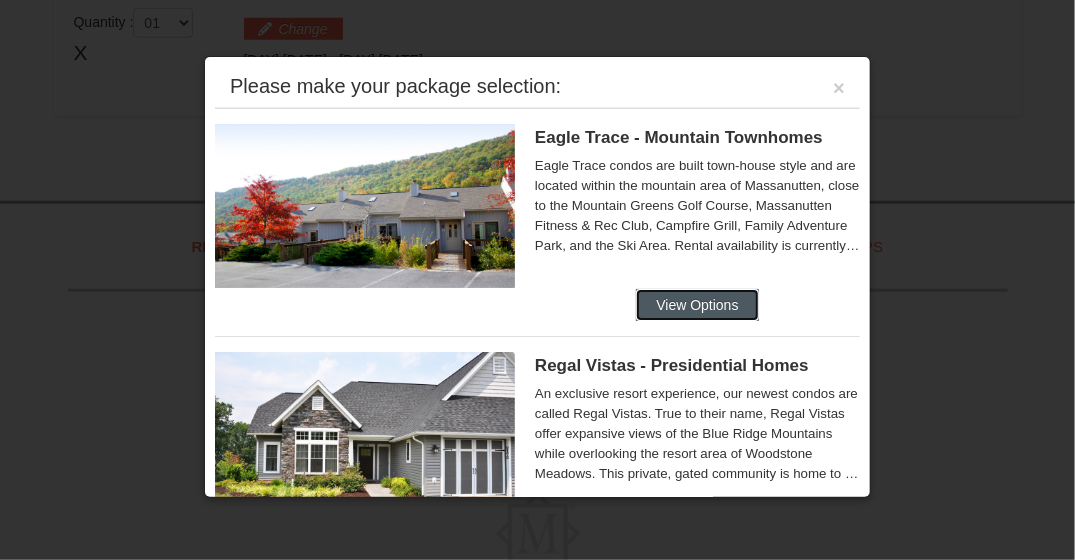 click on "View Options" at bounding box center [697, 305] 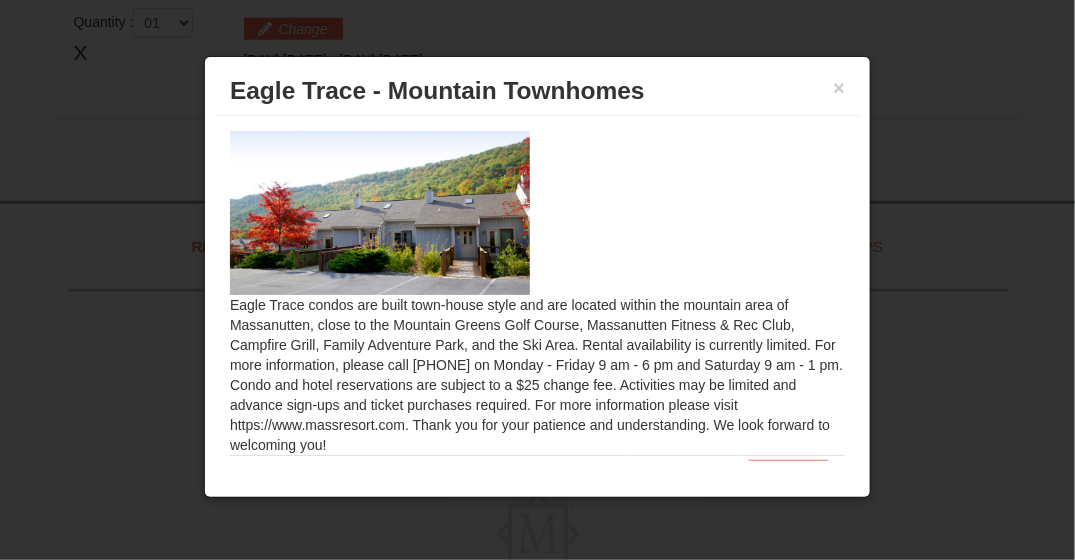 scroll, scrollTop: 110, scrollLeft: 0, axis: vertical 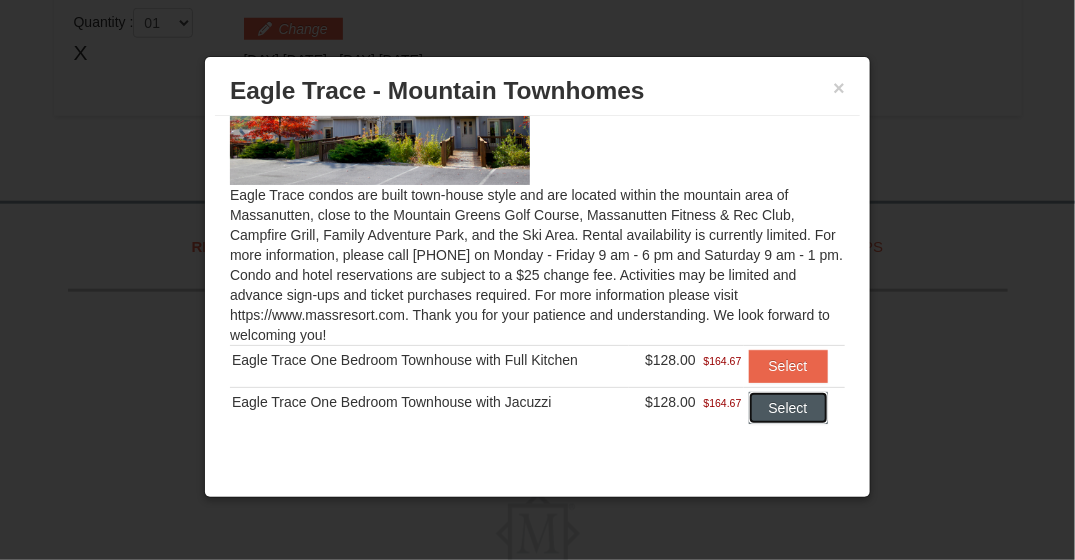 click on "Select" at bounding box center [788, 408] 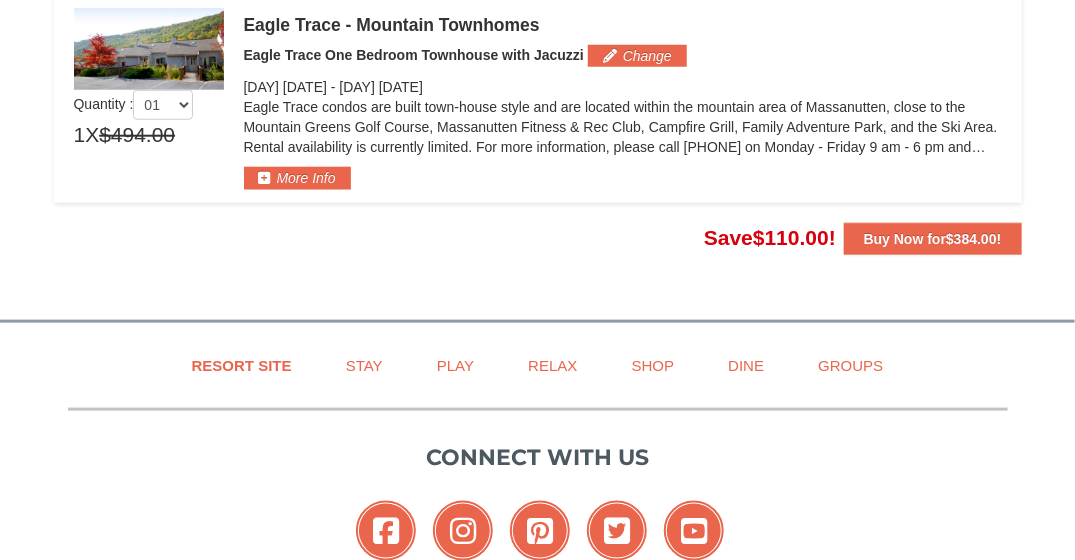 click on "×
From:
To:
Adults:
1
Children:
1
Change
Arrival Please format dates MM/DD/YYYY Please format dates MM/DD/YYYY
[DATE]
Departure Please format dates MM/DD/YYYY Please format dates MM/DD/YYYY
[DATE]
Adults 1" at bounding box center (537, -119) 